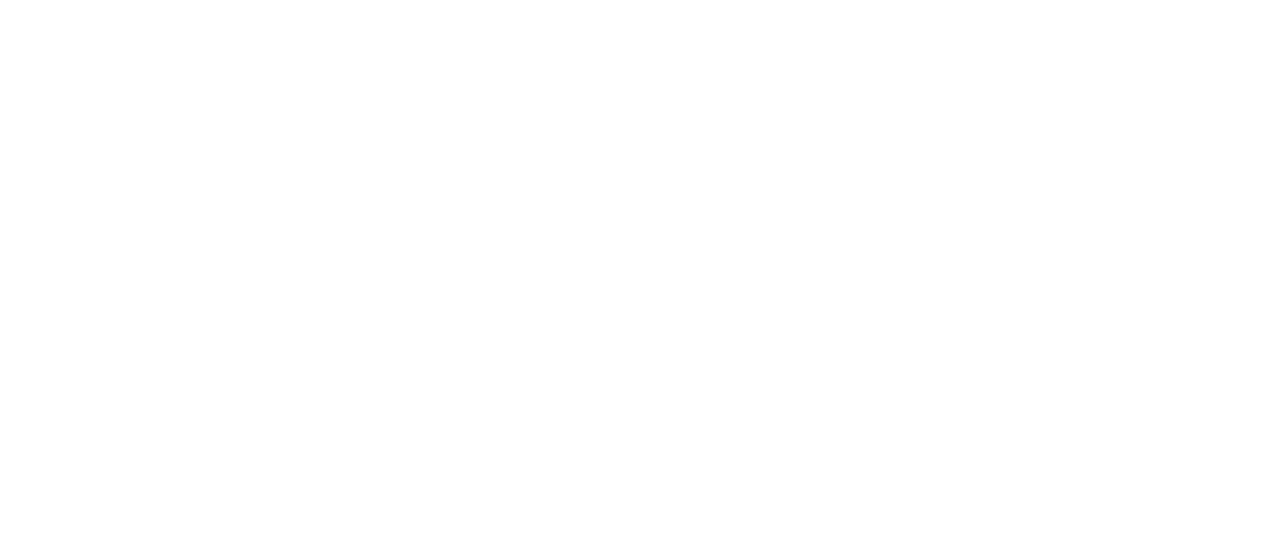 scroll, scrollTop: 0, scrollLeft: 0, axis: both 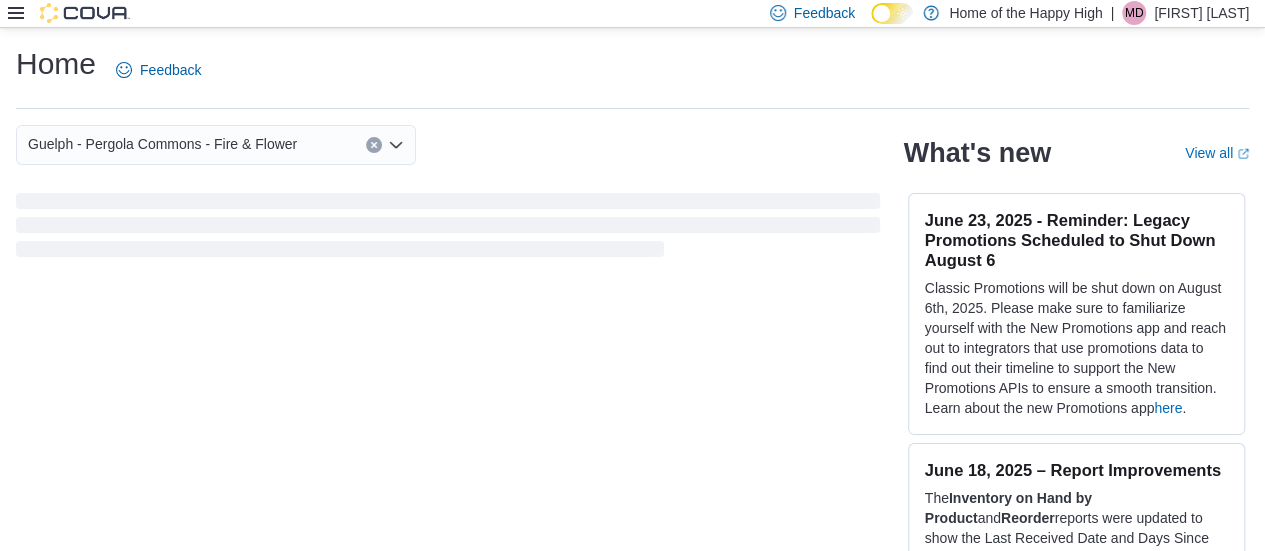click at bounding box center [69, 13] 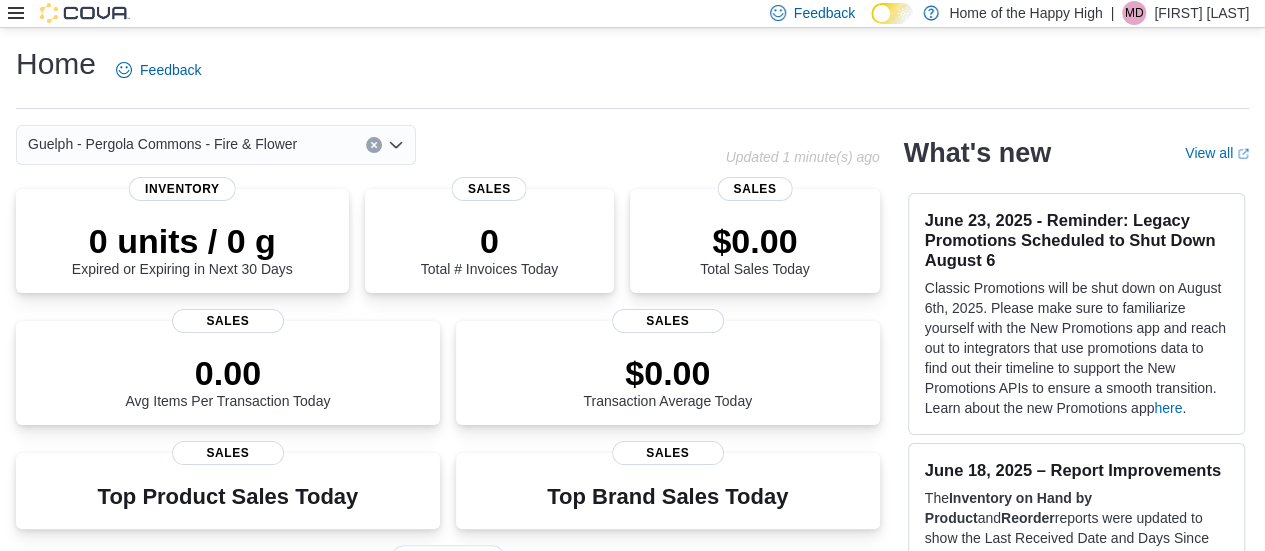 click 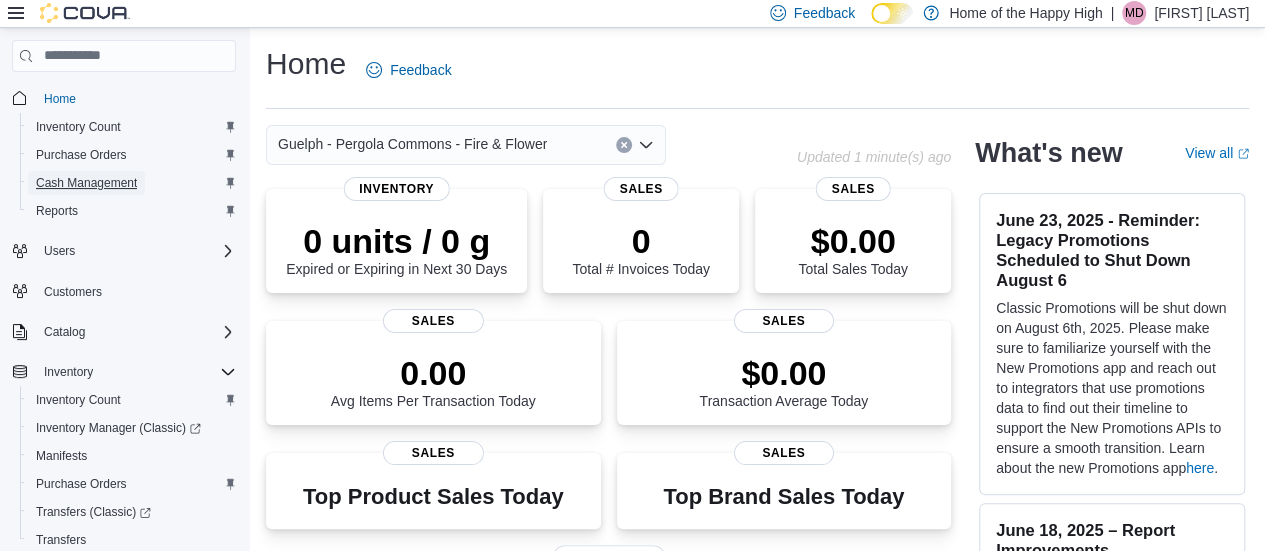 click on "Cash Management" at bounding box center [86, 183] 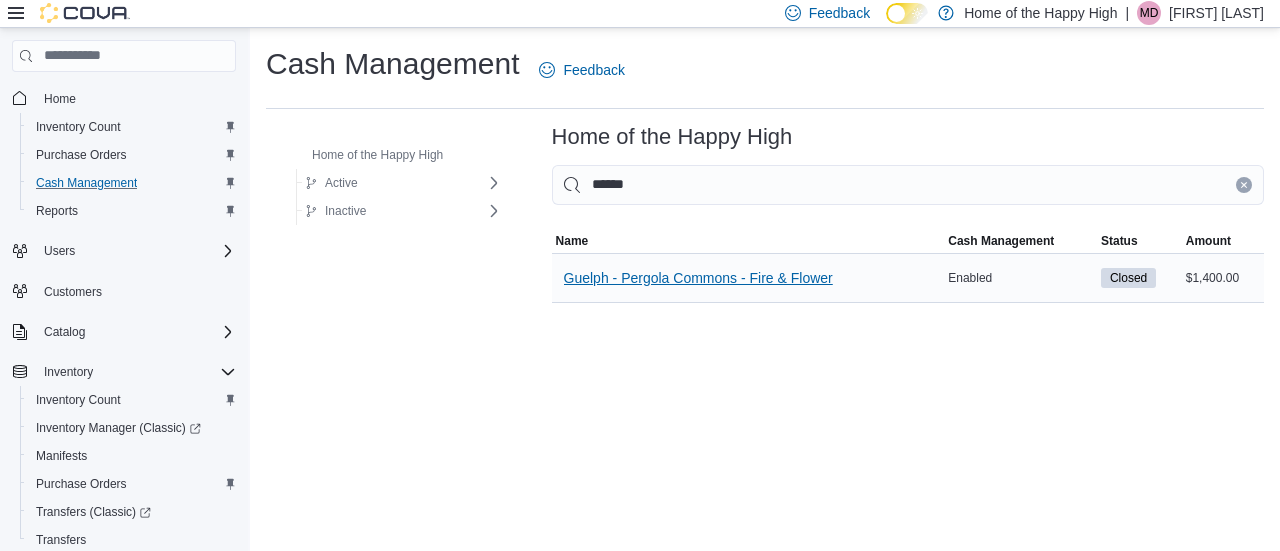 type on "******" 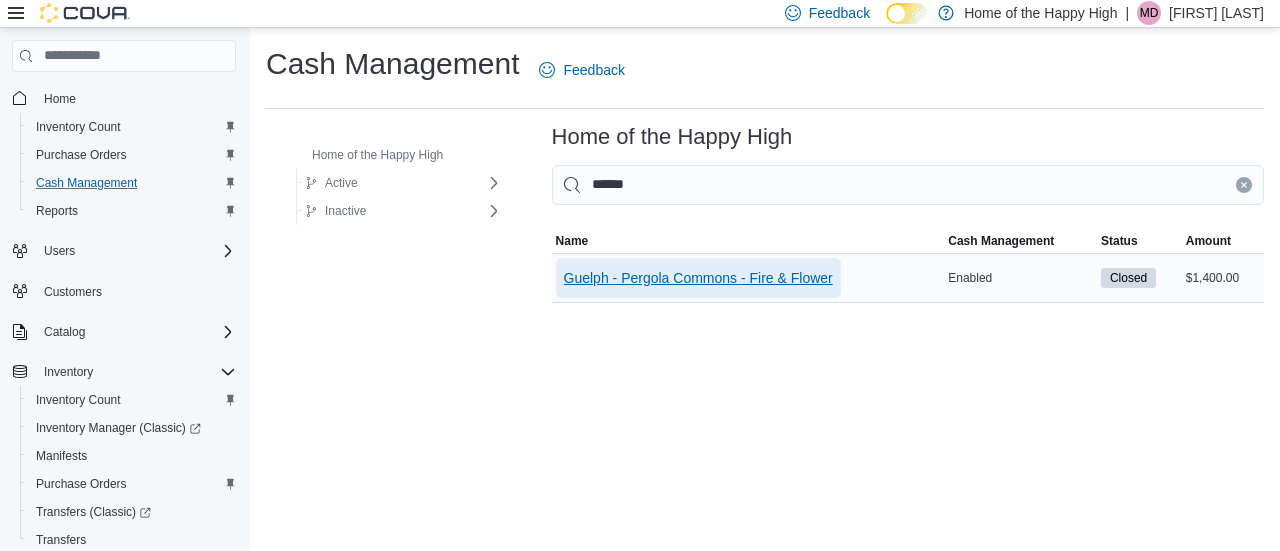 click on "Guelph - Pergola Commons - Fire & Flower" at bounding box center [698, 278] 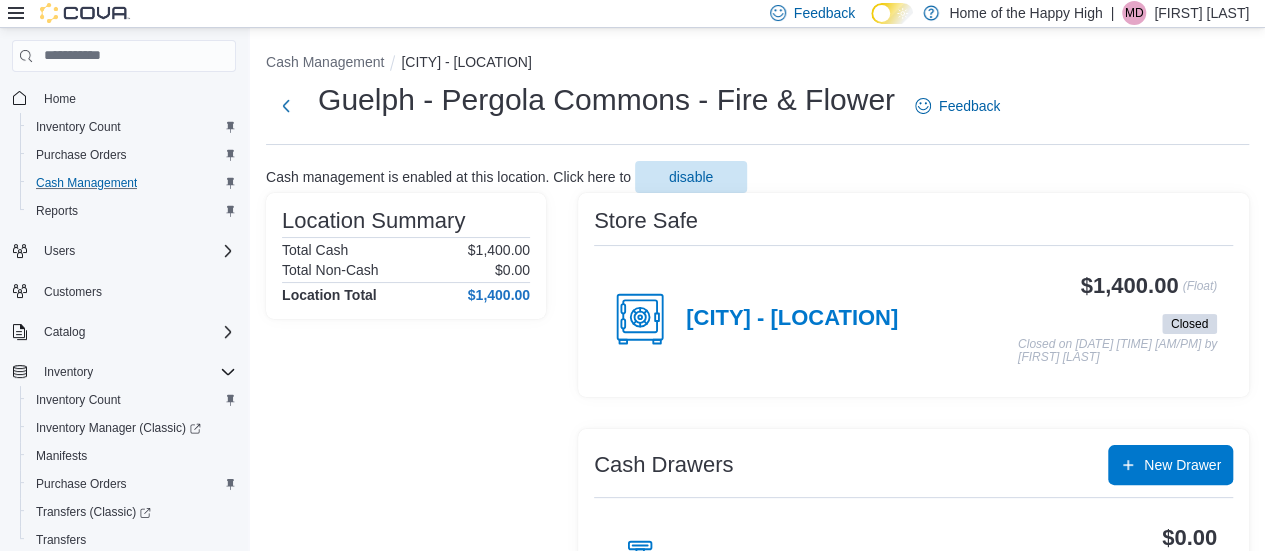 click on "[CITY] - [LOCATION]" at bounding box center (754, 319) 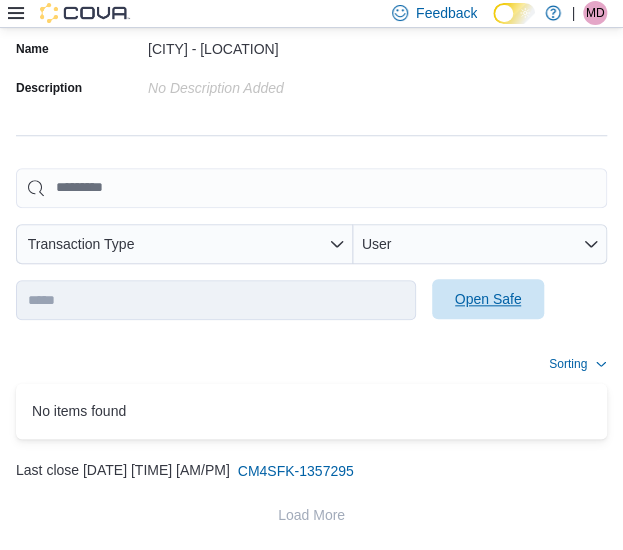 click on "Open Safe" at bounding box center [488, 299] 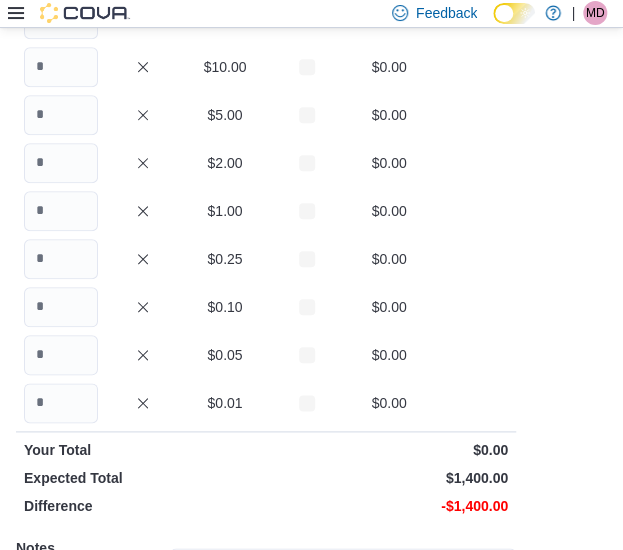scroll, scrollTop: 209, scrollLeft: 0, axis: vertical 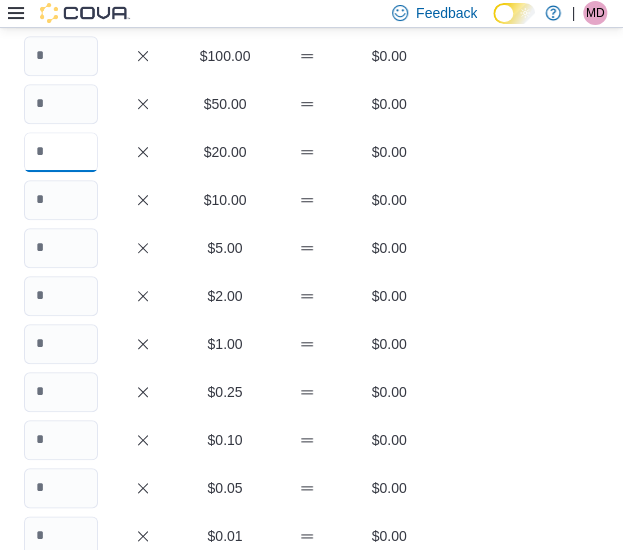 click at bounding box center [61, 152] 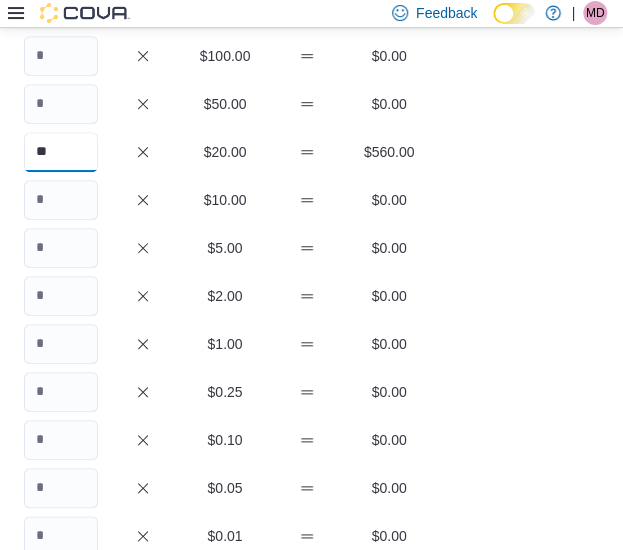 type on "**" 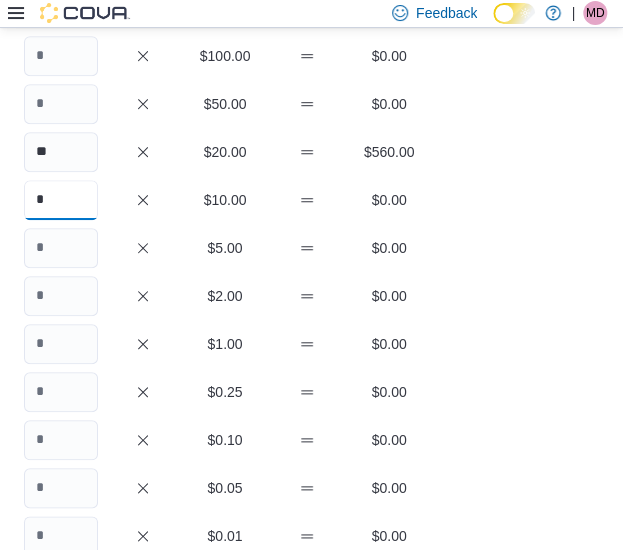 type on "*" 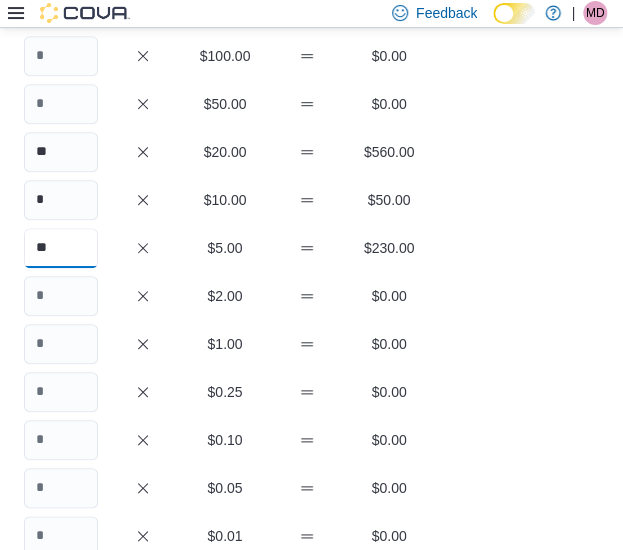 type on "**" 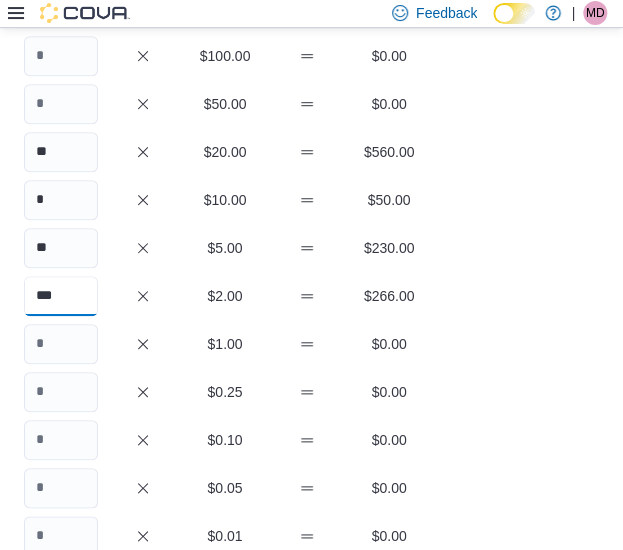 type on "***" 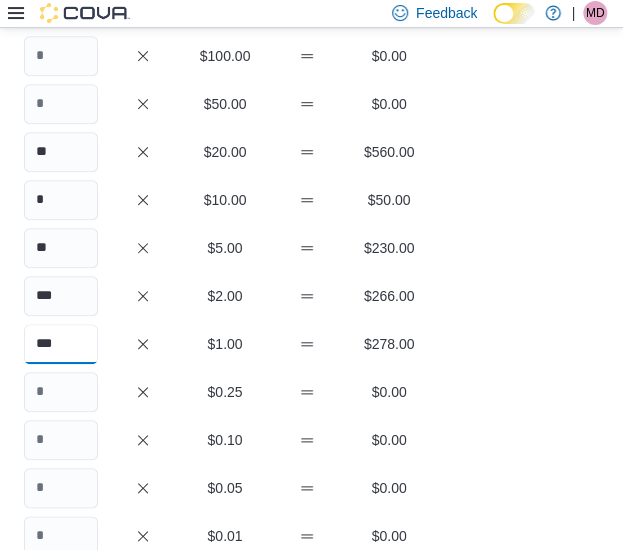 type on "***" 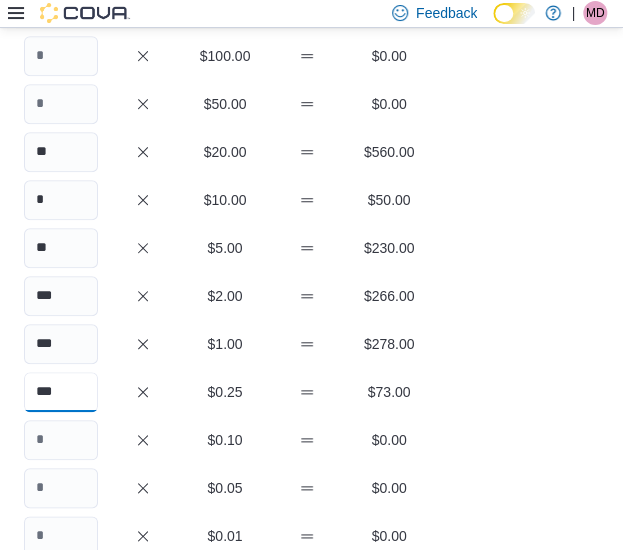 type on "***" 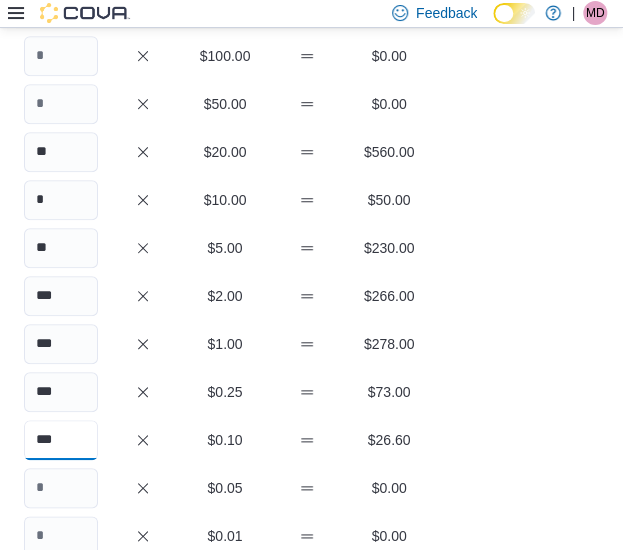 type on "***" 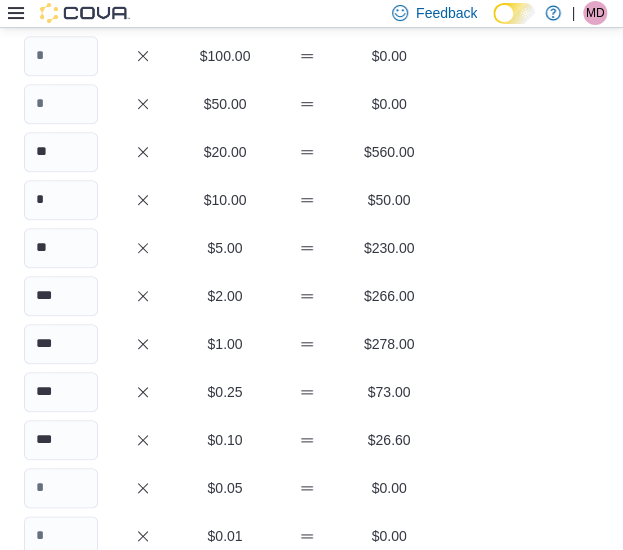 click on "* $10.00 $50.00" at bounding box center (266, 200) 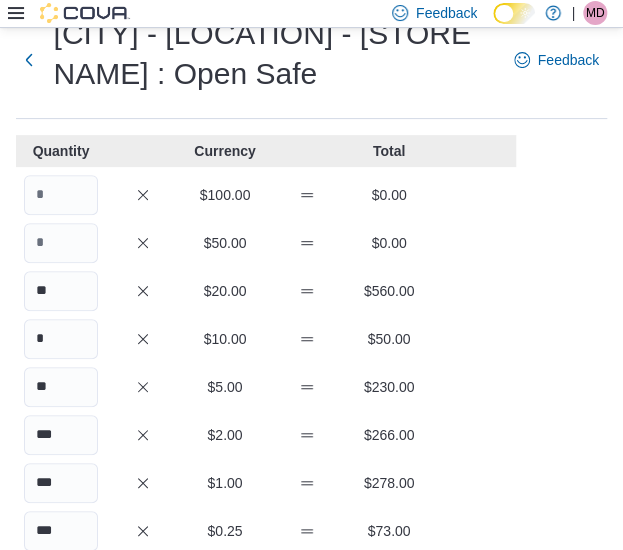 scroll, scrollTop: 100, scrollLeft: 0, axis: vertical 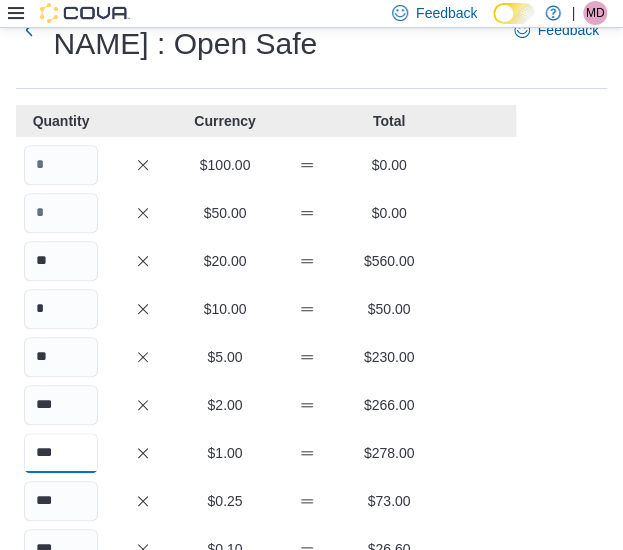 drag, startPoint x: 76, startPoint y: 455, endPoint x: 20, endPoint y: 451, distance: 56.142673 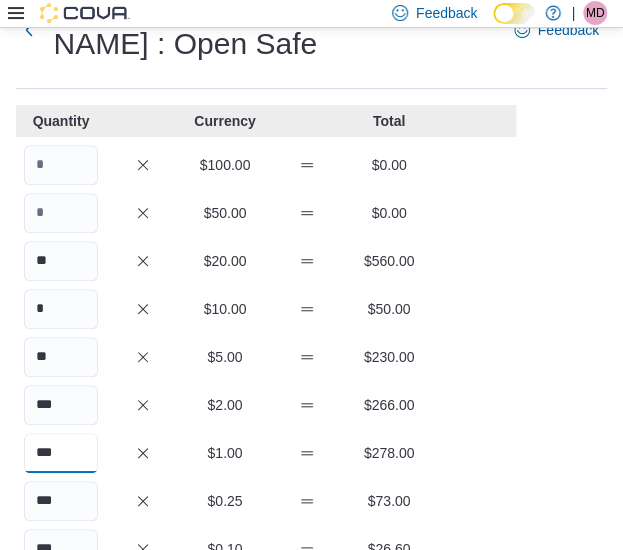 click on "*** $1.00 $278.00" at bounding box center (266, 453) 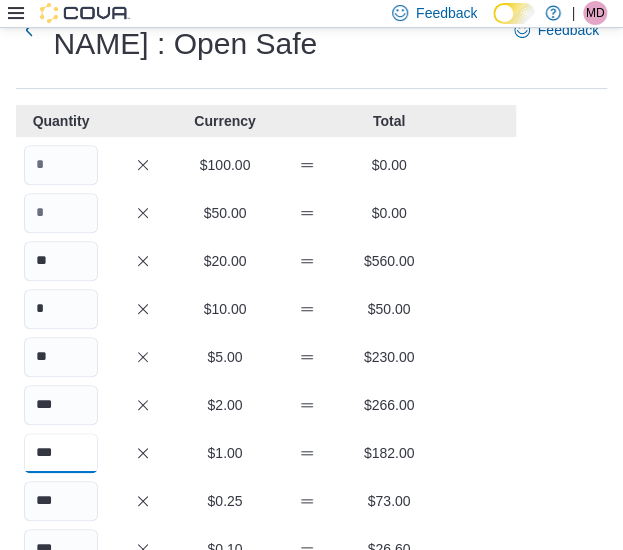 type on "***" 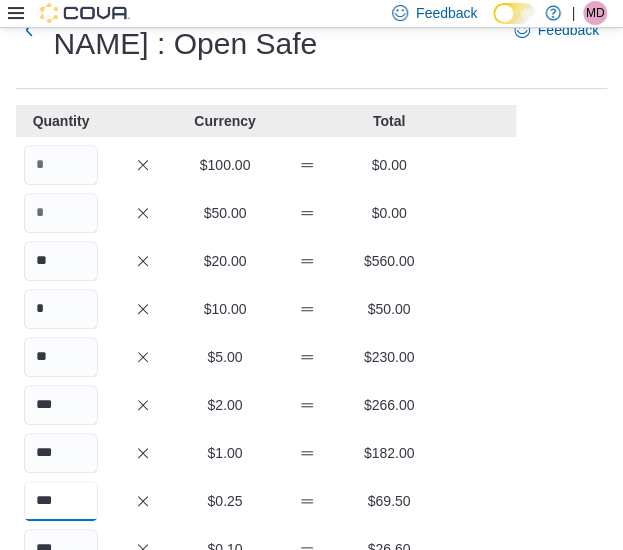 type on "***" 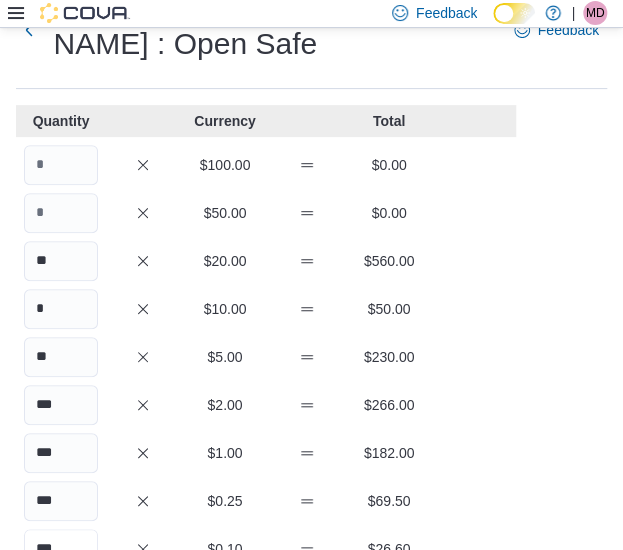 scroll, scrollTop: 118, scrollLeft: 0, axis: vertical 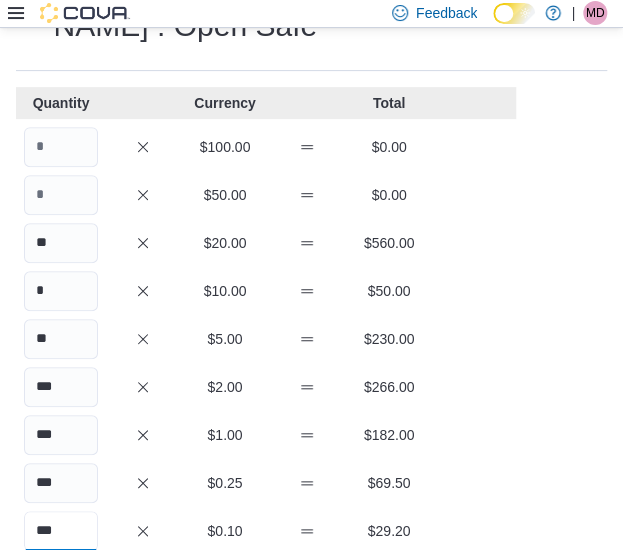 type on "***" 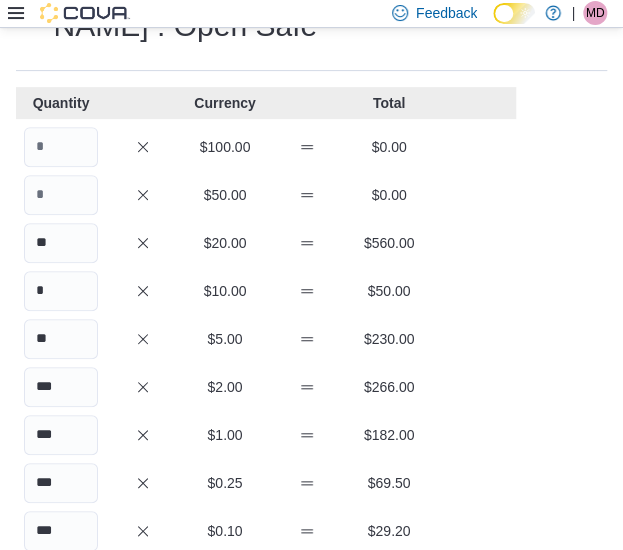 scroll, scrollTop: 421, scrollLeft: 0, axis: vertical 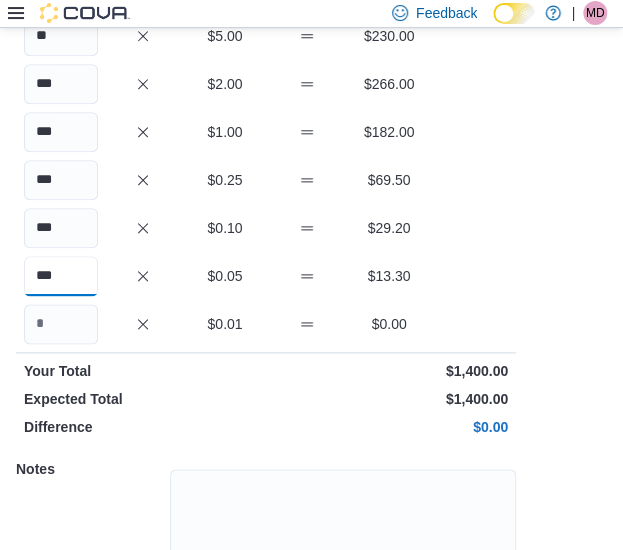 type on "***" 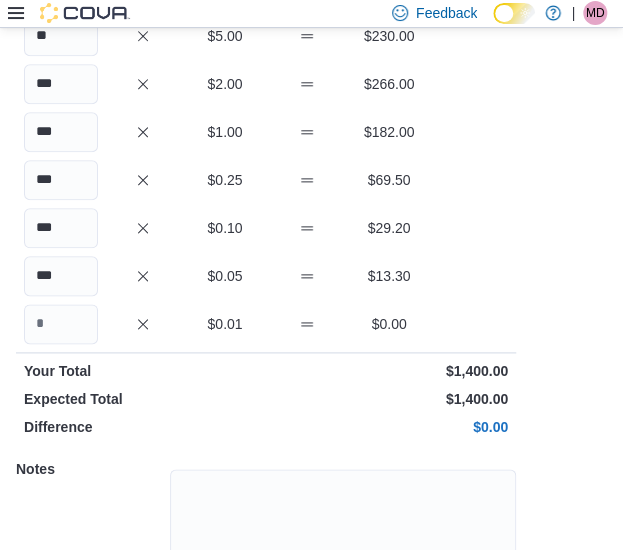 click on "Quantity Currency Total $100.00 $0.00 $50.00 $0.00 ** $20.00 $560.00 * $10.00 $50.00 ** $5.00 $230.00 *** $2.00 $266.00 *** $1.00 $182.00 *** $0.25 $69.50 *** $0.10 $29.20 *** $0.05 $13.30 $0.01 $0.00 Your Total $1,400.00 Expected Total $1,400.00 Difference $0.00 Notes Cancel Save" at bounding box center (266, 231) 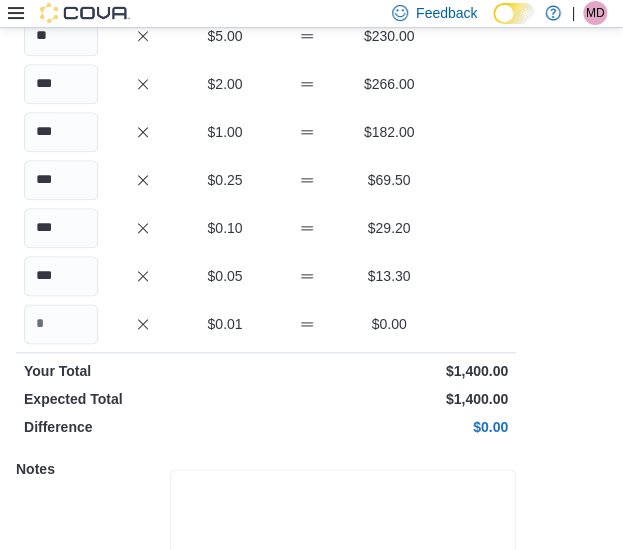 click at bounding box center [343, 544] 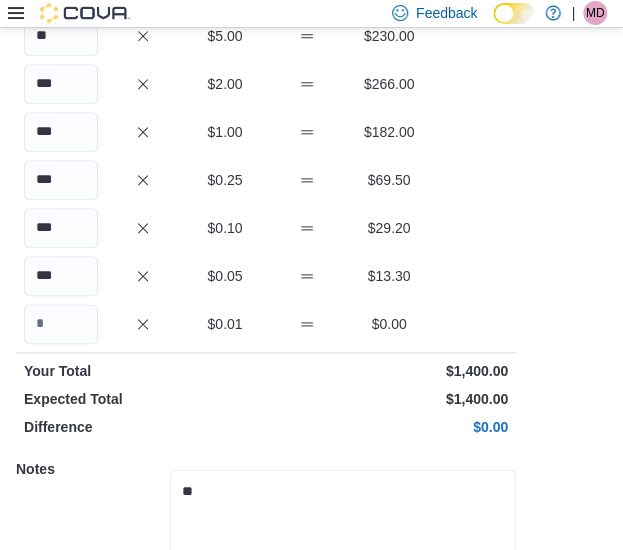 type on "**" 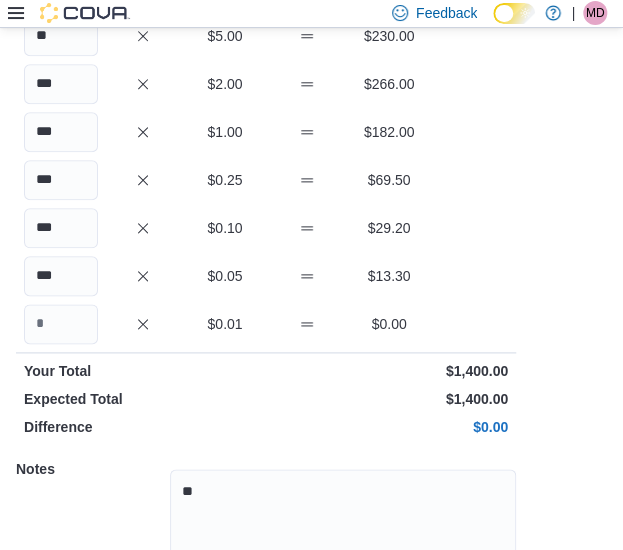 click on "**" at bounding box center [343, 541] 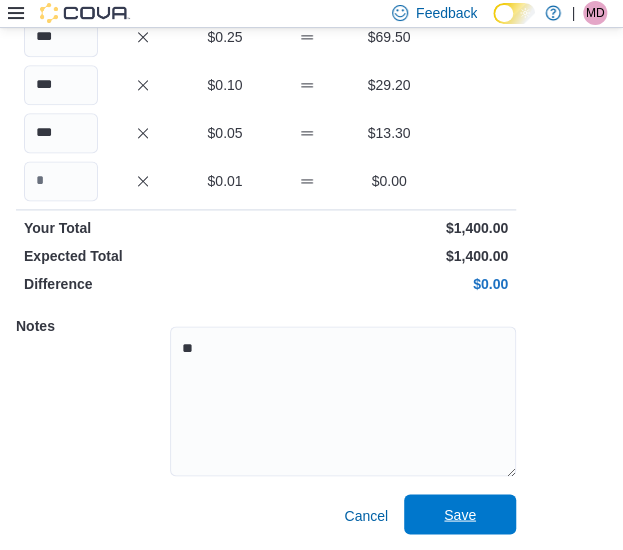 click on "Save" at bounding box center (460, 514) 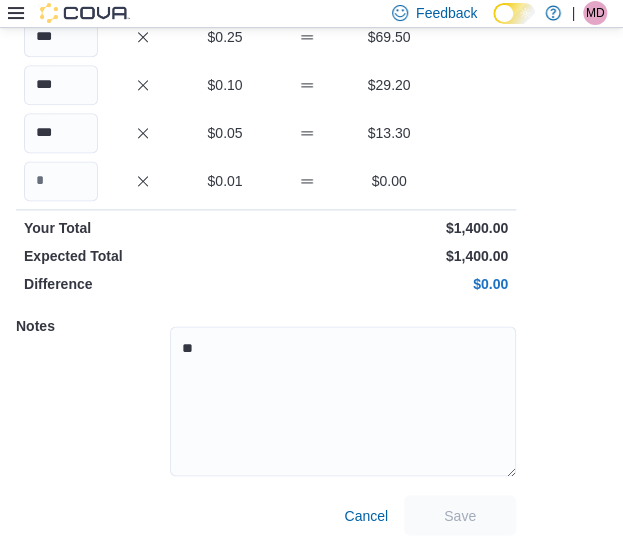 scroll, scrollTop: 380, scrollLeft: 0, axis: vertical 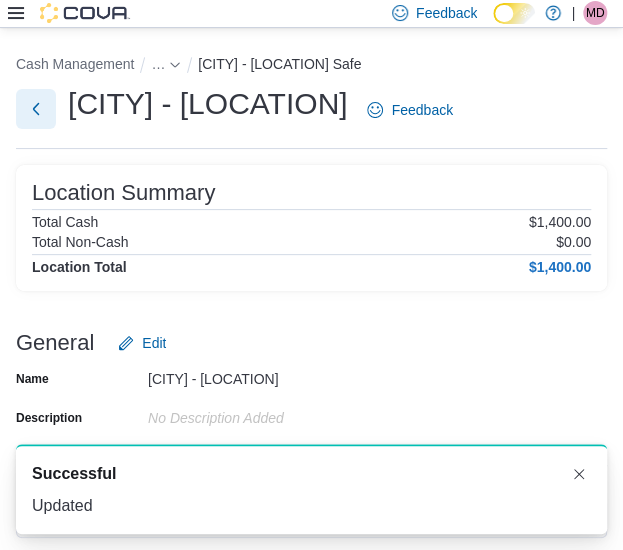 click at bounding box center [36, 109] 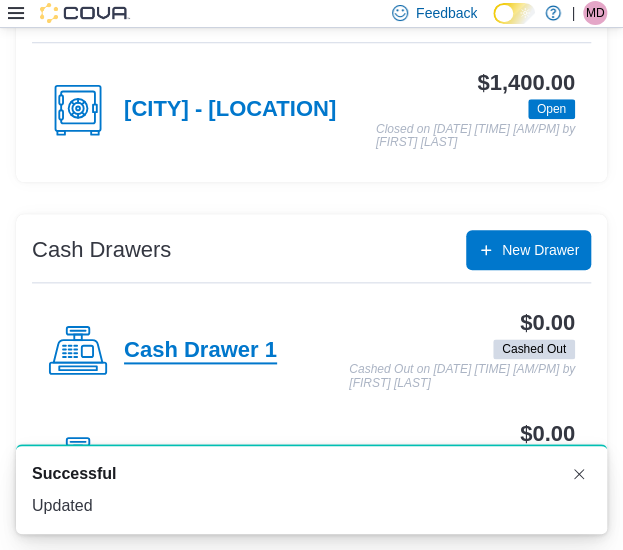 click on "Cash Drawer 1" at bounding box center (200, 351) 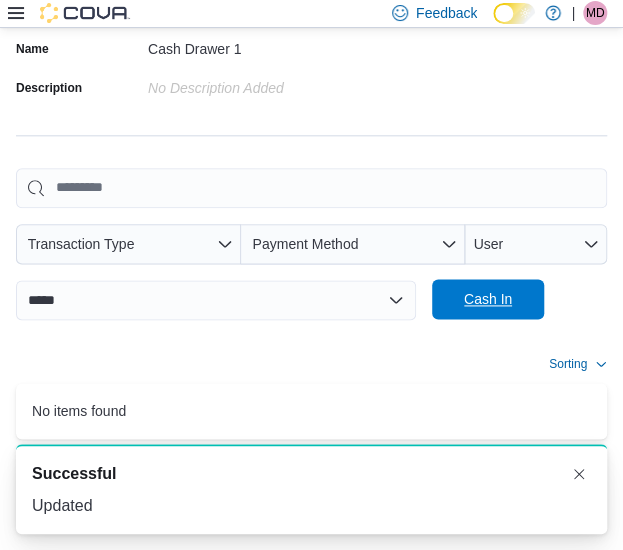 click on "Cash In" at bounding box center [488, 299] 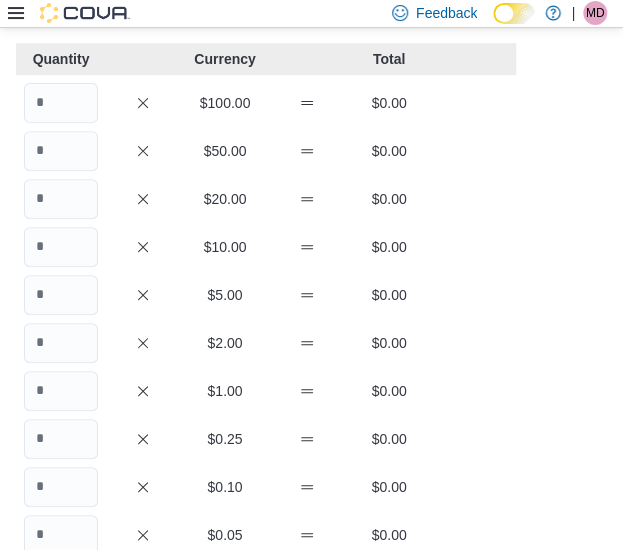 scroll, scrollTop: 0, scrollLeft: 0, axis: both 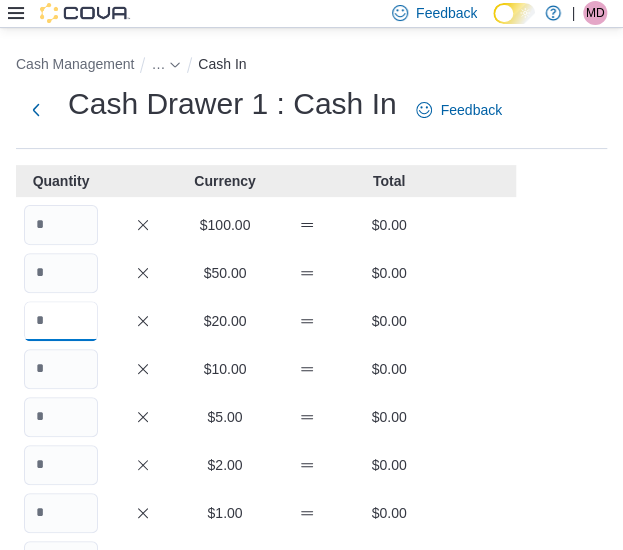 click at bounding box center [61, 321] 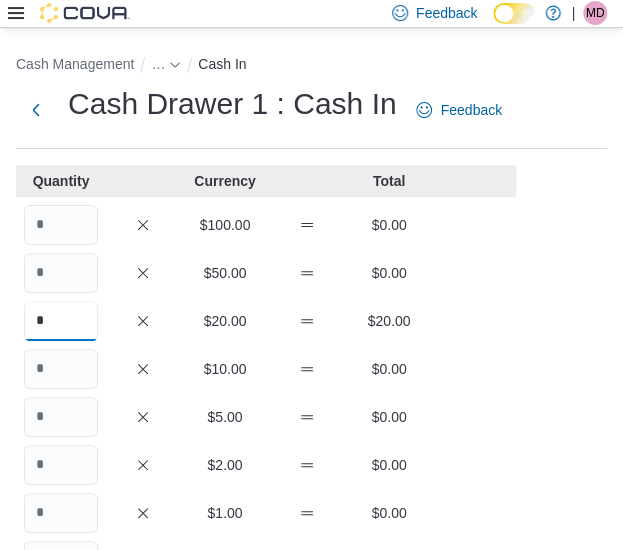 type on "*" 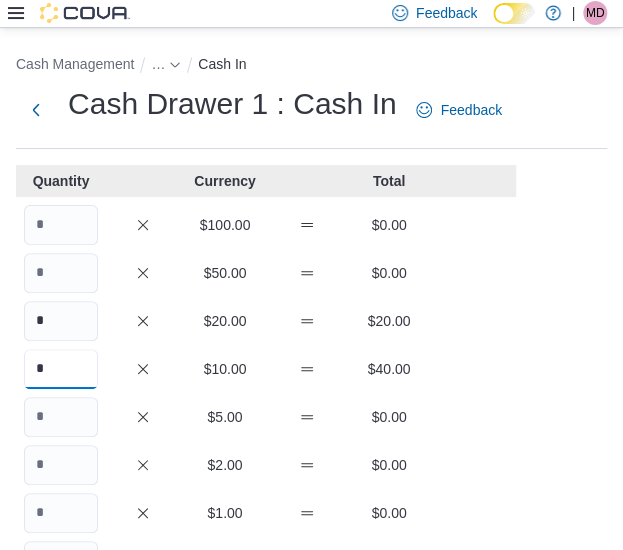 type on "*" 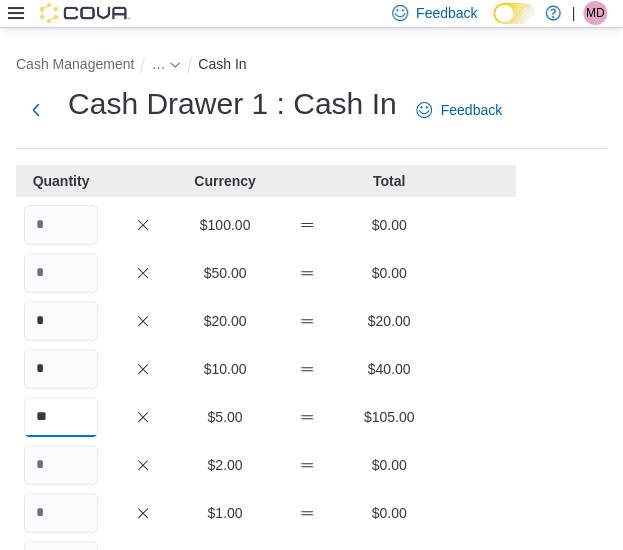 type on "**" 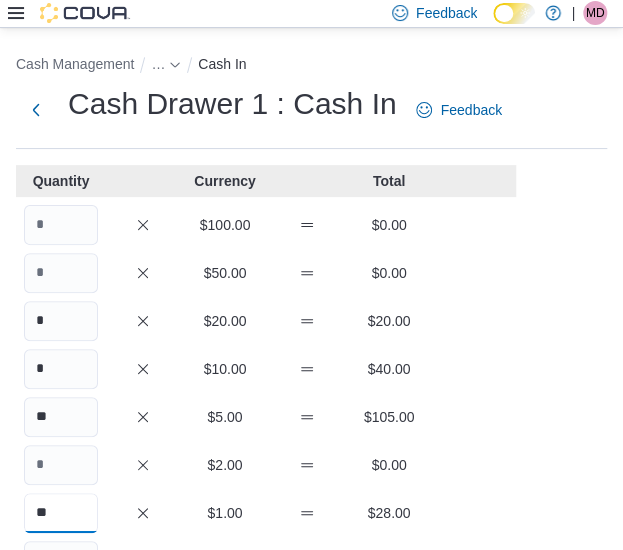 type on "**" 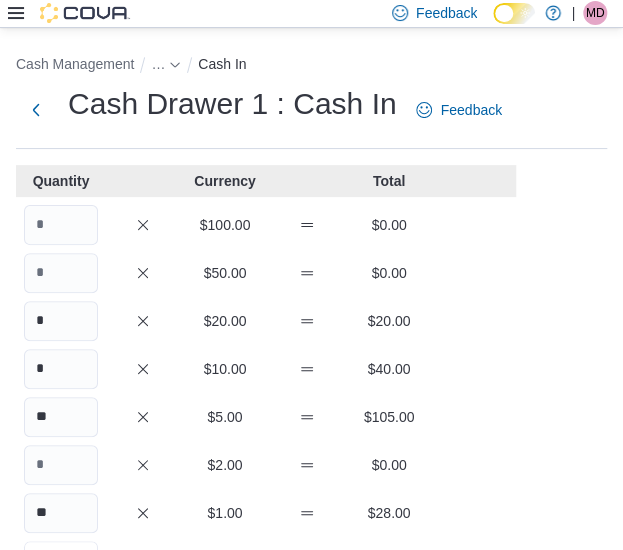 scroll, scrollTop: 30, scrollLeft: 0, axis: vertical 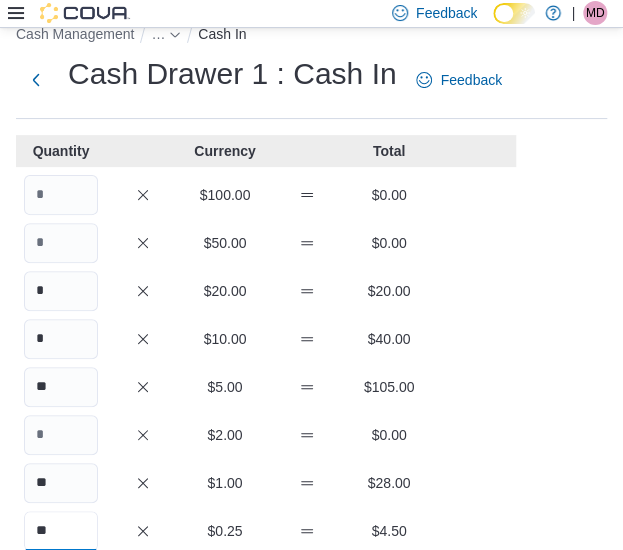 type on "**" 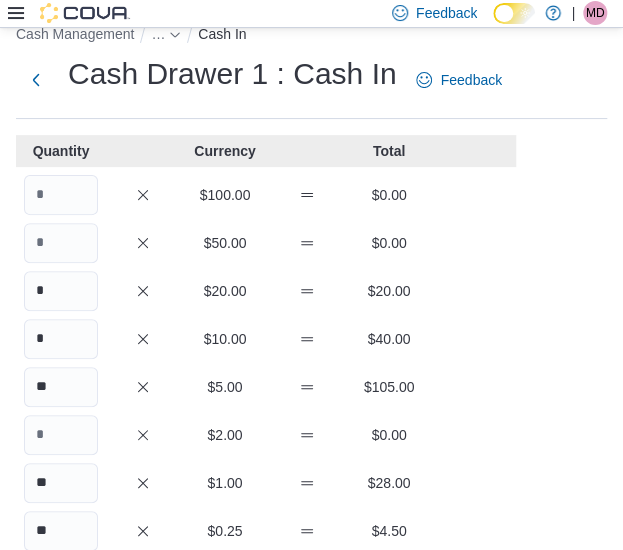 scroll, scrollTop: 333, scrollLeft: 0, axis: vertical 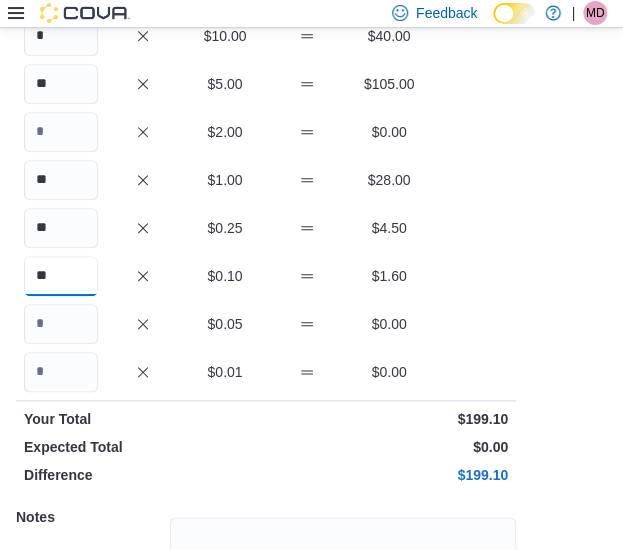 type on "**" 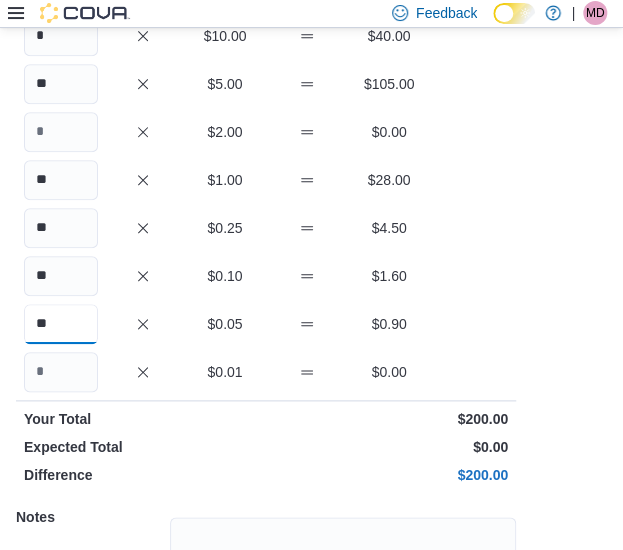 type on "**" 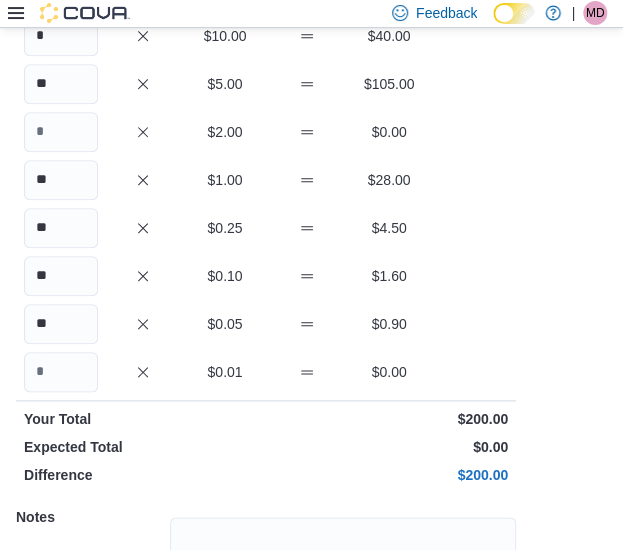 click on "Cash Management …   Cash In Cash Drawer 1 : Cash In Feedback   Quantity Currency Total $100.00 $0.00 $50.00 $0.00 * $20.00 $20.00 * $10.00 $40.00 ** $5.00 $105.00 $2.00 $0.00 ** $1.00 $28.00 ** $0.25 $4.50 ** $0.10 $1.60 ** $0.05 $0.90 $0.01 $0.00 Your Total $200.00 Expected Total $0.00 Difference $200.00 Notes Cancel Save" at bounding box center [311, 218] 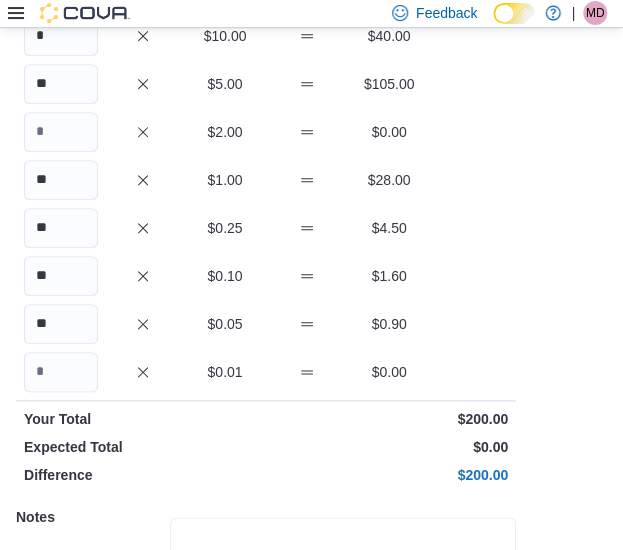 click at bounding box center [343, 592] 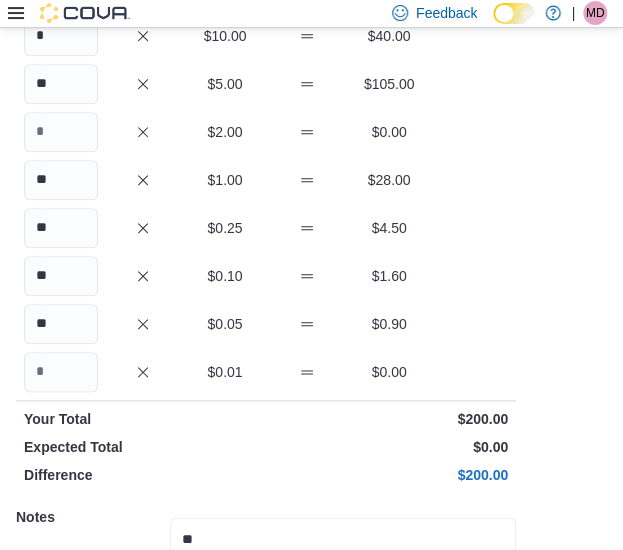 type on "**" 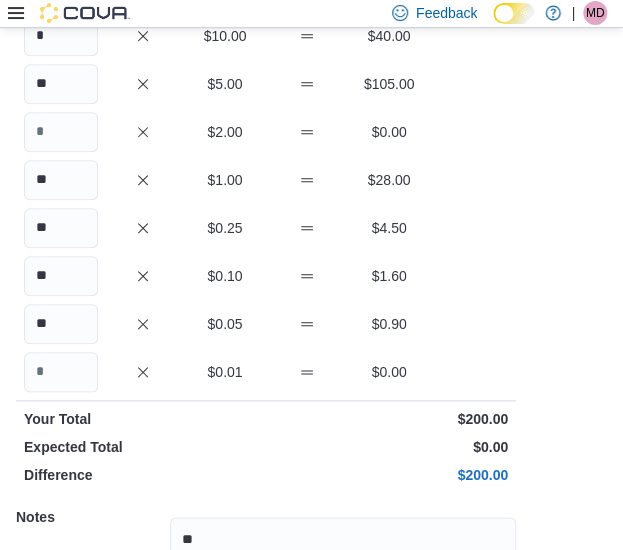 click on "**" at bounding box center (343, 589) 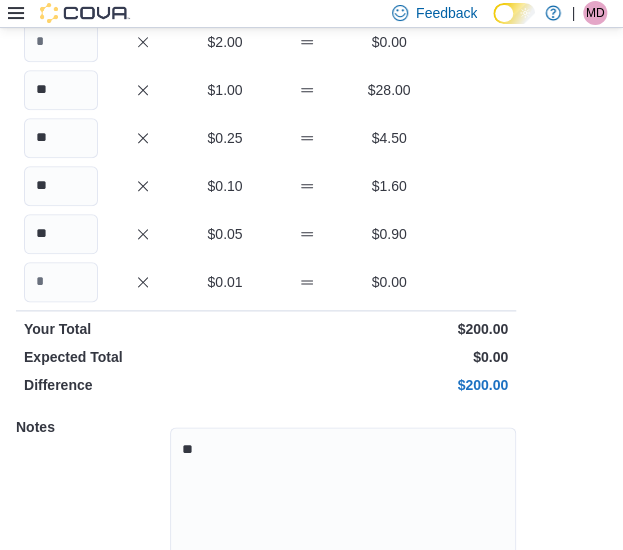 scroll, scrollTop: 524, scrollLeft: 0, axis: vertical 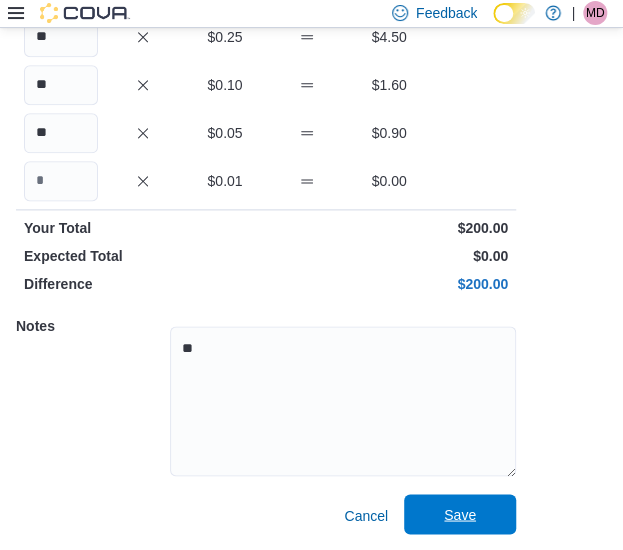 click on "Save" at bounding box center [460, 514] 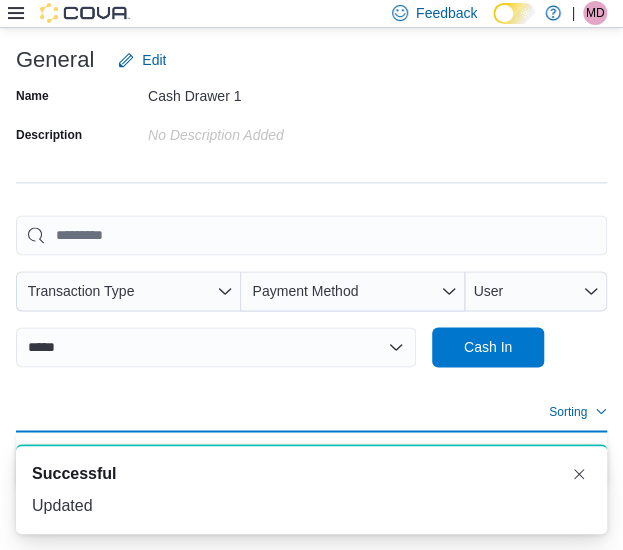 scroll, scrollTop: 572, scrollLeft: 0, axis: vertical 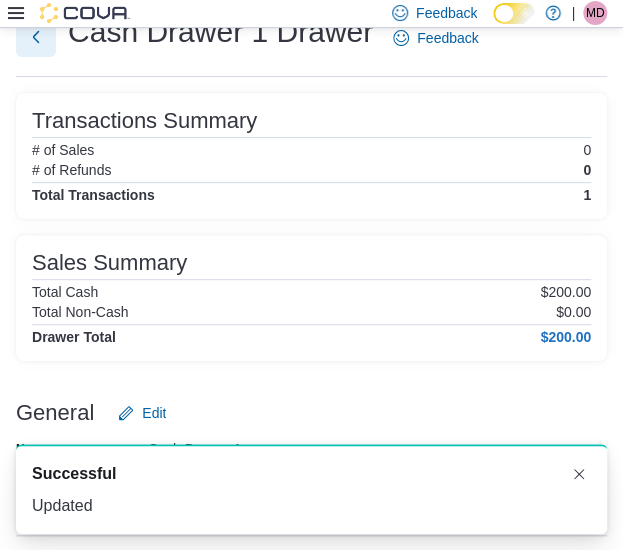 click at bounding box center [36, 37] 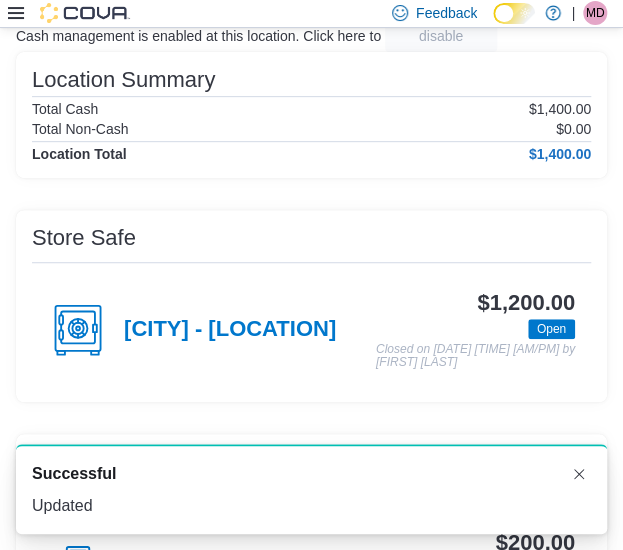 scroll, scrollTop: 412, scrollLeft: 0, axis: vertical 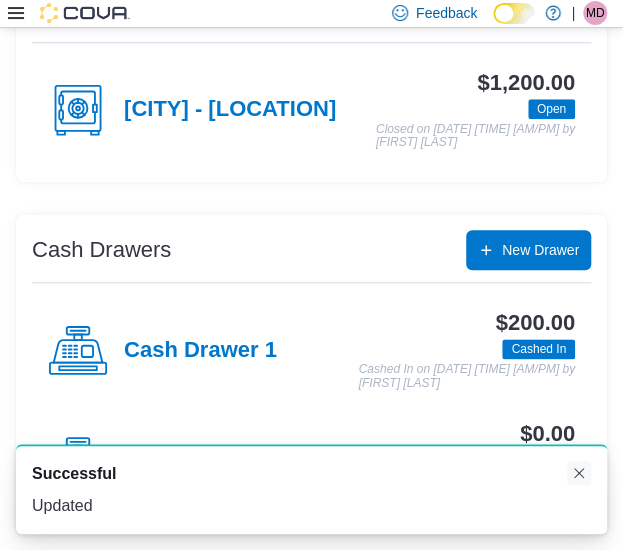 click at bounding box center [579, 473] 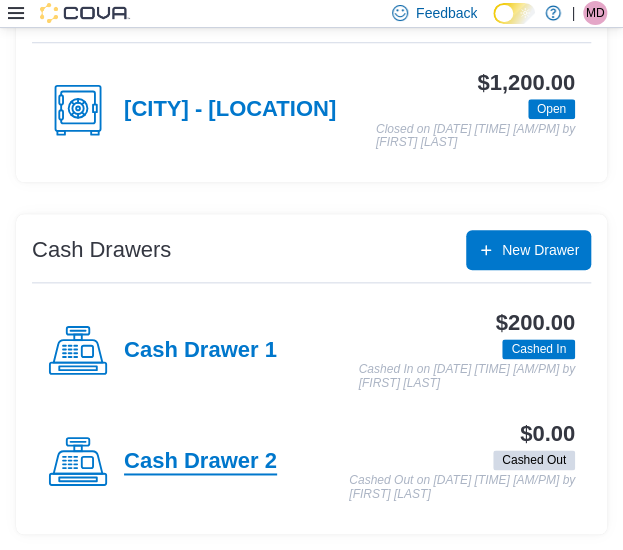 click on "Cash Drawer 2" at bounding box center [200, 462] 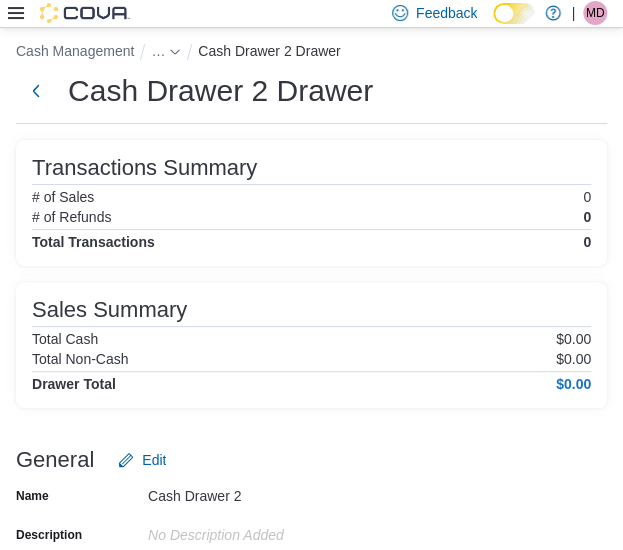 scroll, scrollTop: 412, scrollLeft: 0, axis: vertical 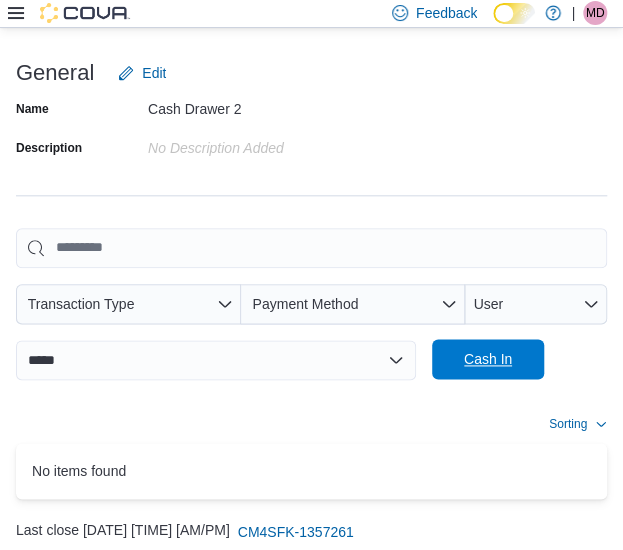 click on "Cash In" at bounding box center [488, 359] 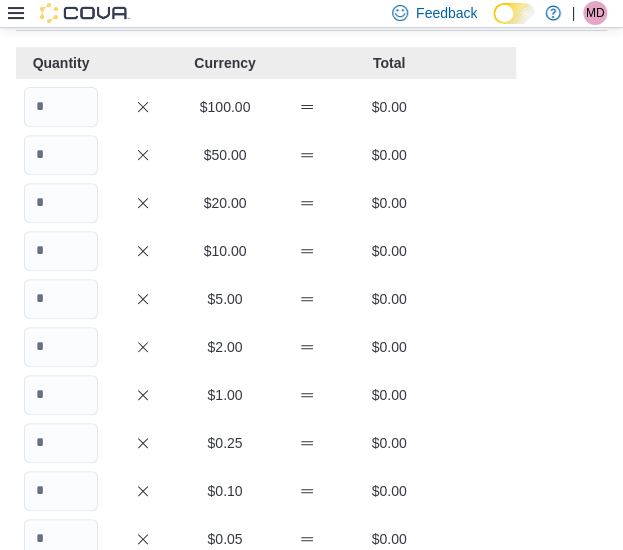 scroll, scrollTop: 91, scrollLeft: 0, axis: vertical 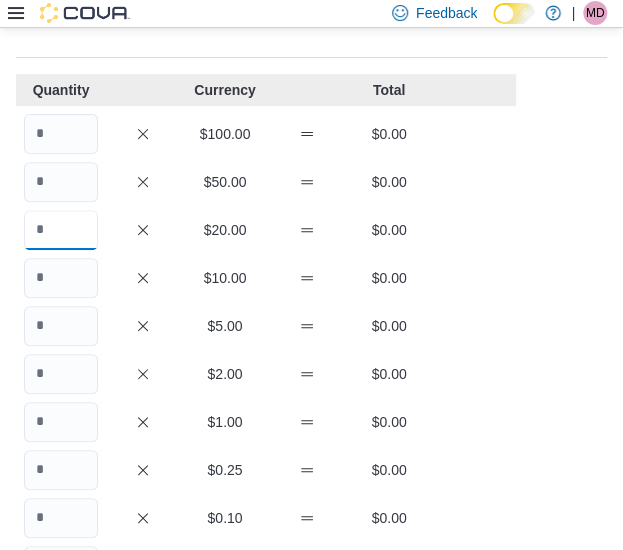click at bounding box center (61, 230) 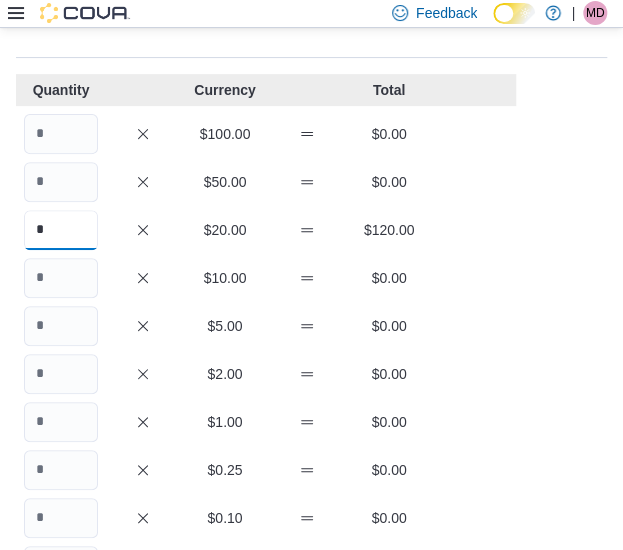 type on "*" 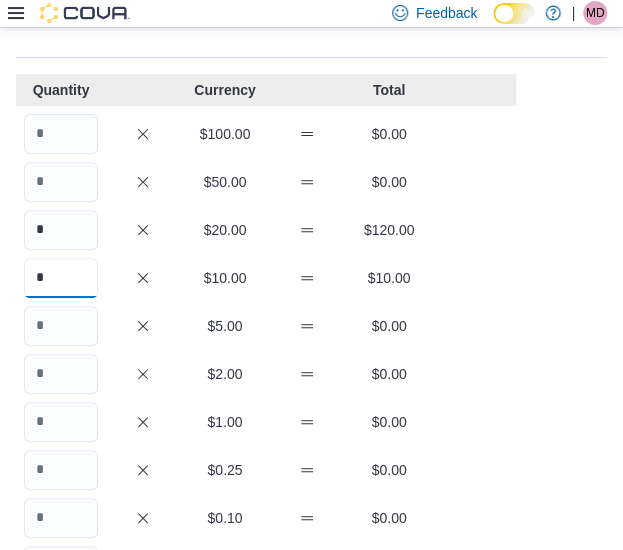type on "*" 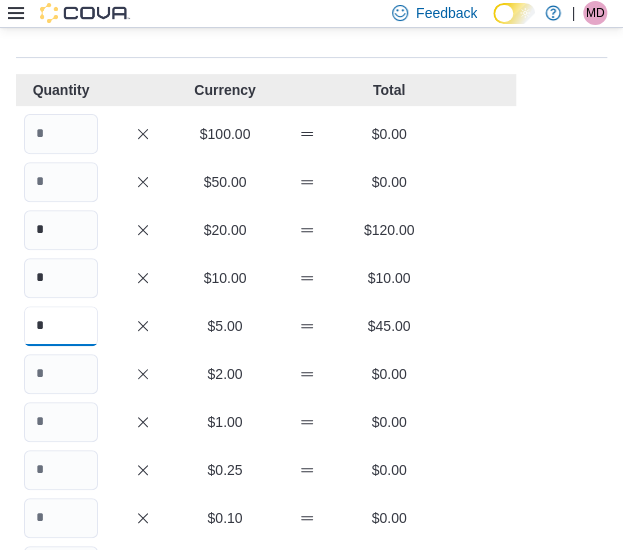type on "*" 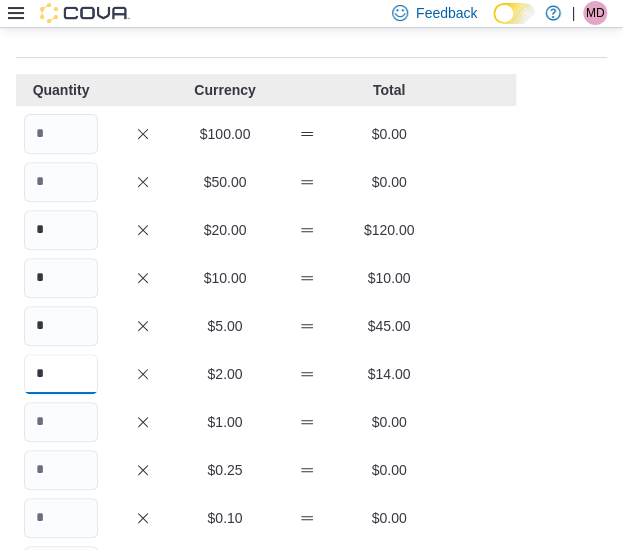 type on "*" 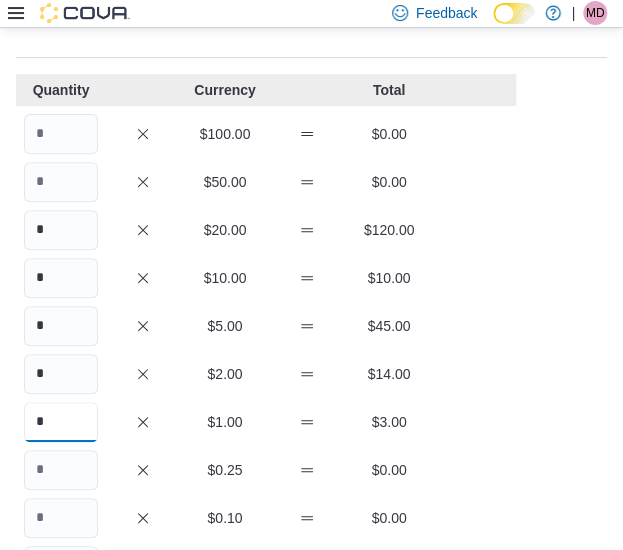 type on "*" 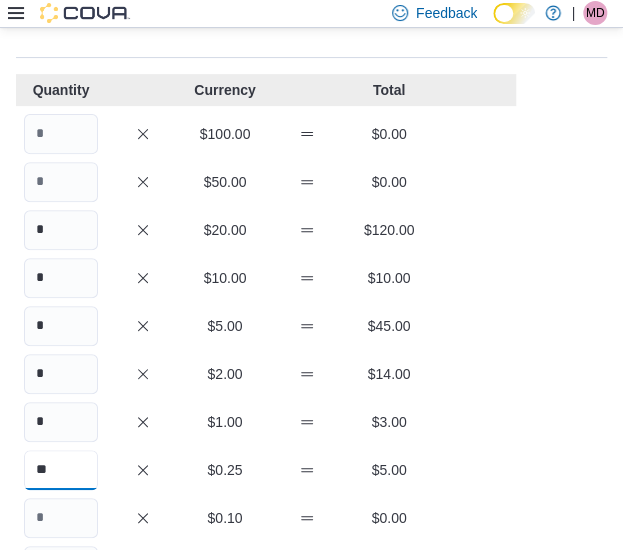 type on "**" 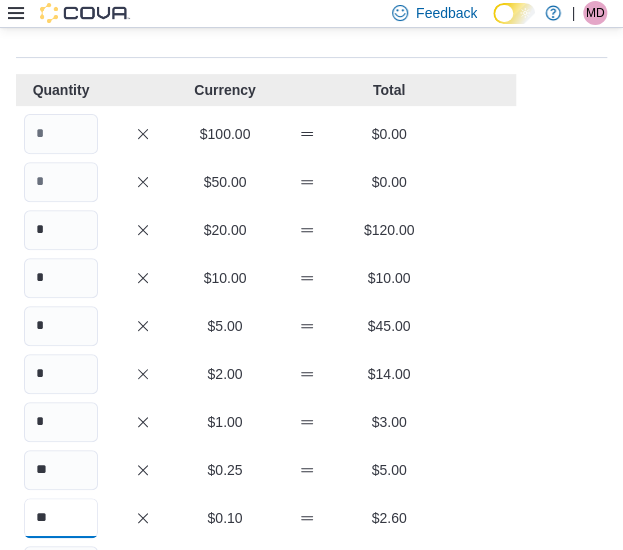 type on "**" 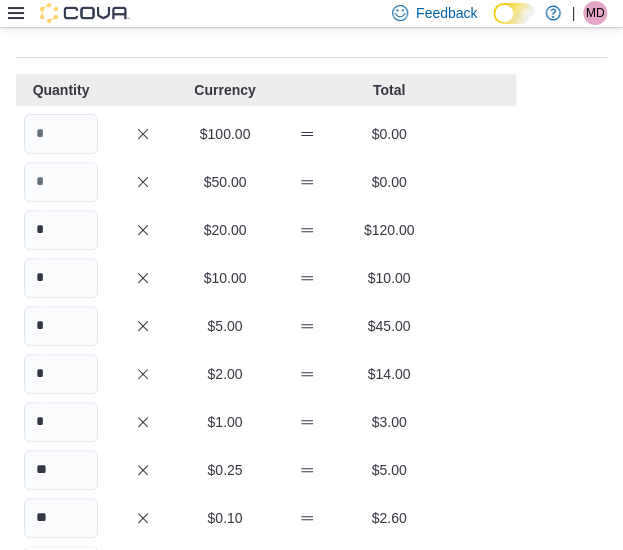 scroll, scrollTop: 126, scrollLeft: 0, axis: vertical 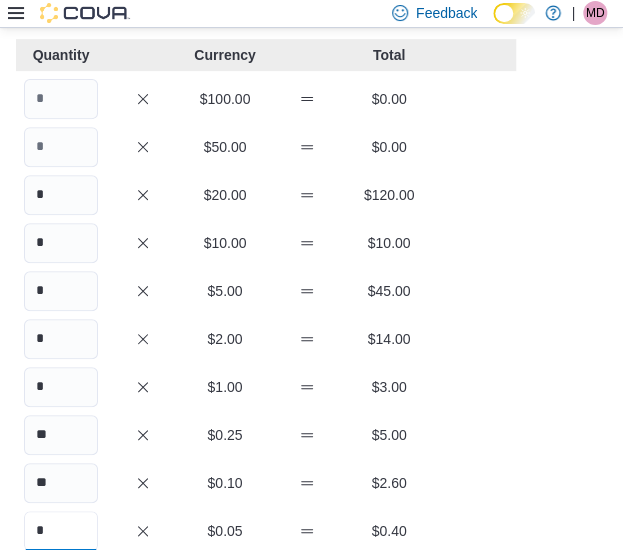 type on "*" 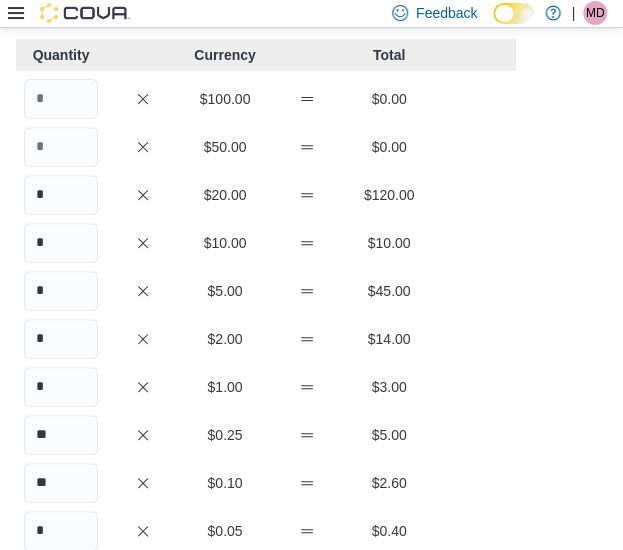 click on "Cash Management …   Cash In Cash Drawer 2 : Cash In Feedback   Quantity Currency Total $100.00 $0.00 $50.00 $0.00 * $20.00 $120.00 * $10.00 $10.00 * $5.00 $45.00 * $2.00 $14.00 * $1.00 $3.00 ** $0.25 $5.00 ** $0.10 $2.60 * $0.05 $0.40 $0.01 $0.00 Your Total $200.00 Expected Total $0.00 Difference $200.00 Notes Cancel Save" at bounding box center [311, 425] 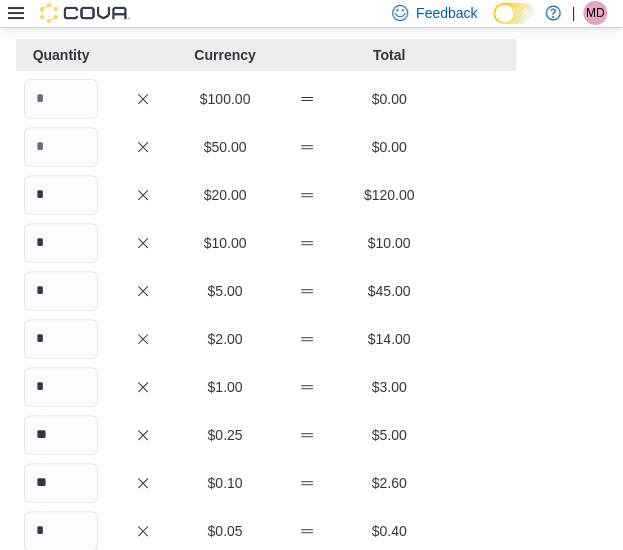 scroll, scrollTop: 524, scrollLeft: 0, axis: vertical 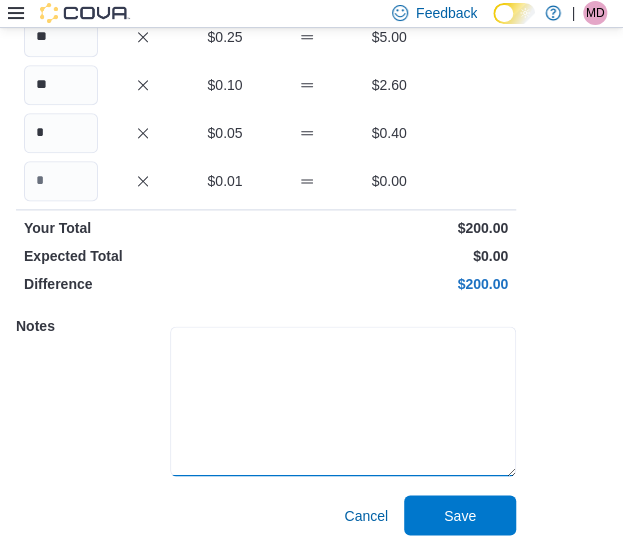 click at bounding box center (343, 401) 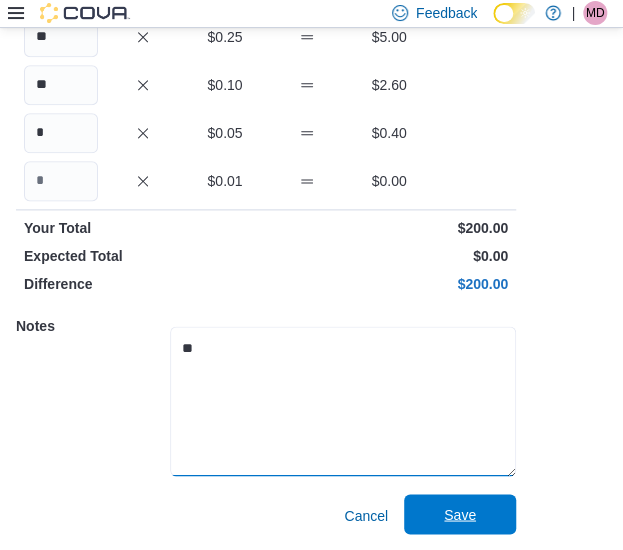 type on "**" 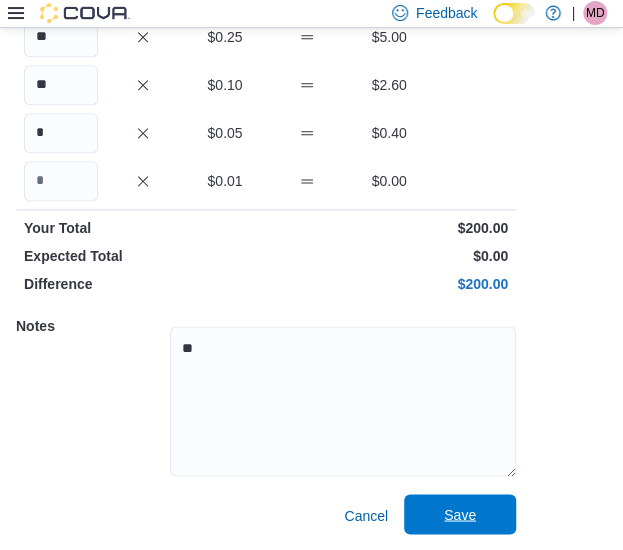 click on "Save" at bounding box center (460, 514) 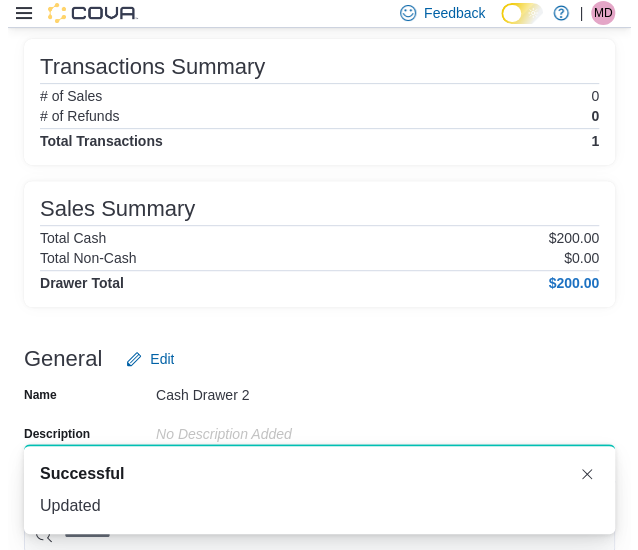 scroll, scrollTop: 0, scrollLeft: 0, axis: both 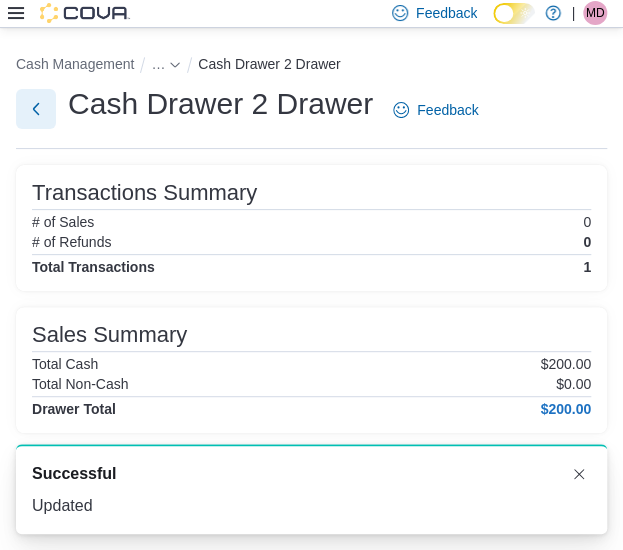 click at bounding box center [36, 109] 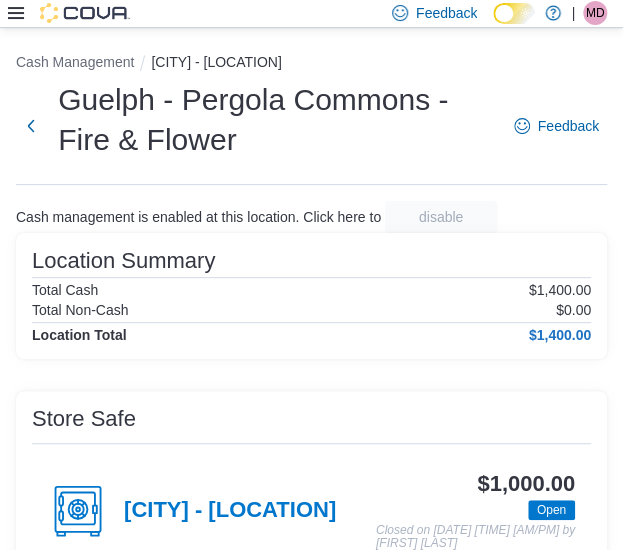 click 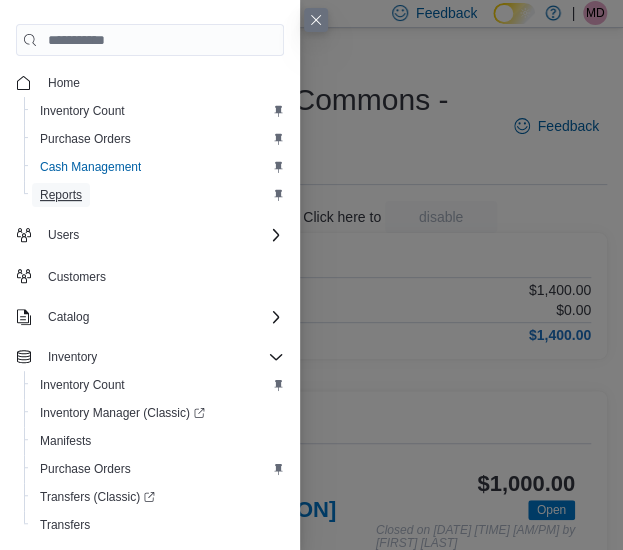 click on "Reports" at bounding box center (61, 195) 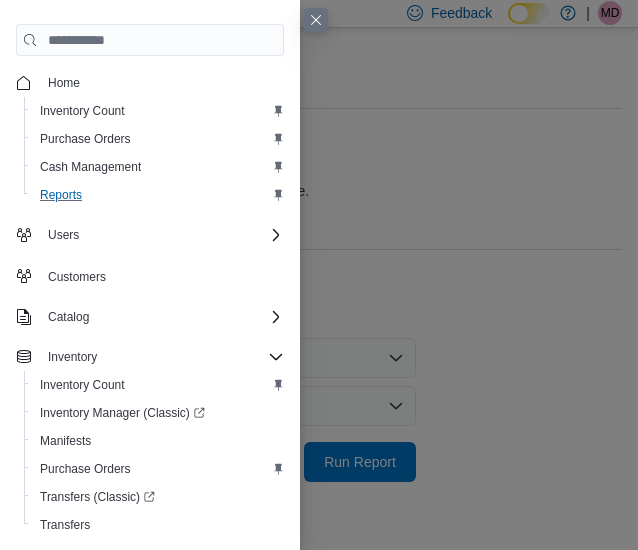 click at bounding box center [316, 20] 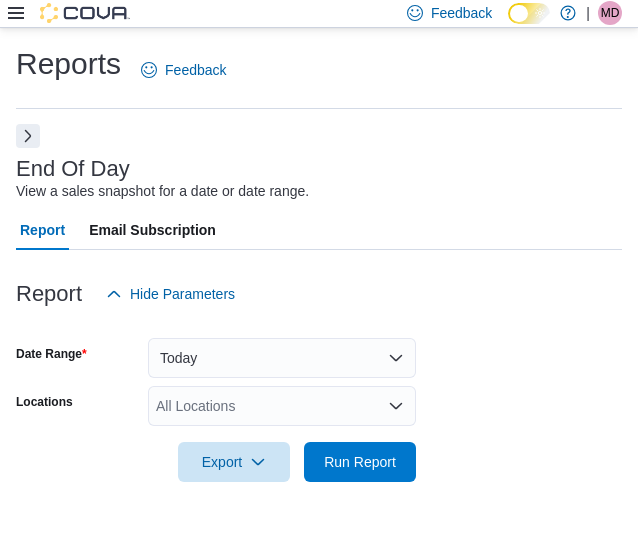 click on "End Of Day    View a sales snapshot for a date or date range. Report Email Subscription Report Hide Parameters   Date Range Today Locations All Locations Export  Run Report" at bounding box center (319, 315) 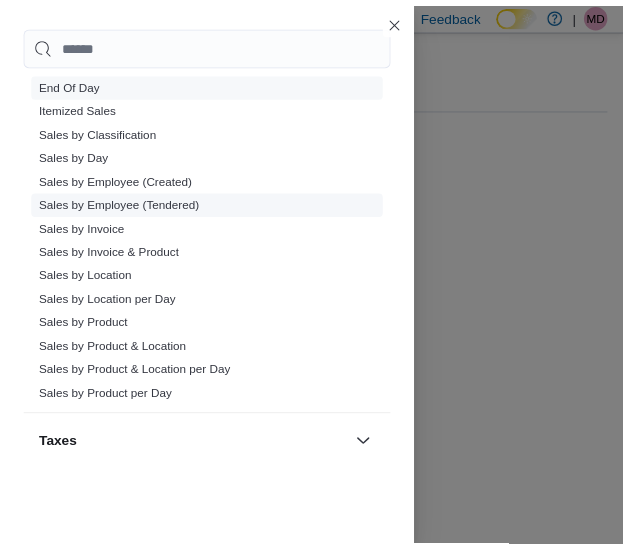 scroll, scrollTop: 1315, scrollLeft: 0, axis: vertical 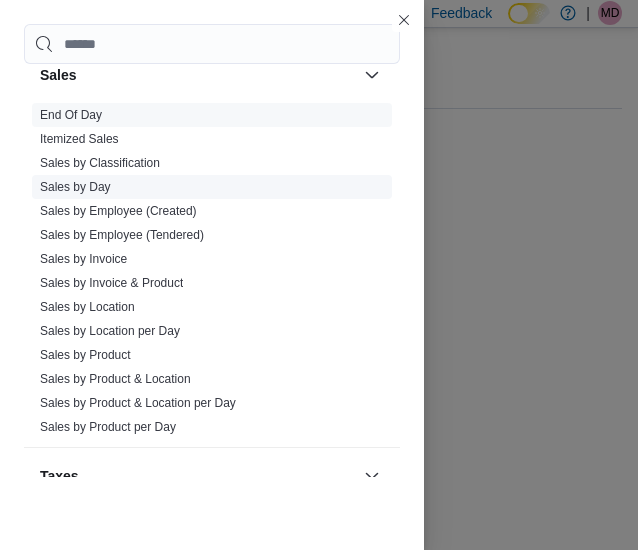 click on "Sales by Day" at bounding box center (75, 187) 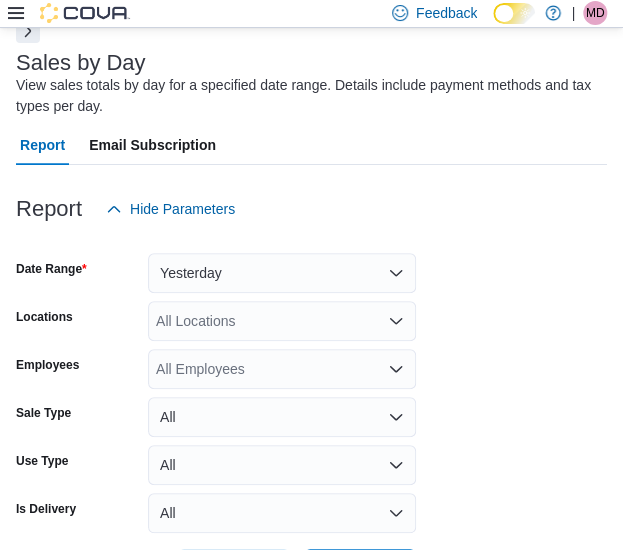 scroll, scrollTop: 184, scrollLeft: 0, axis: vertical 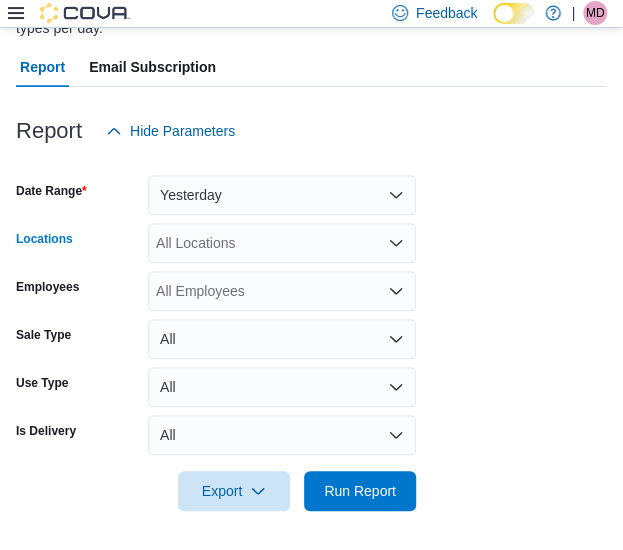 click on "All Locations" at bounding box center [282, 243] 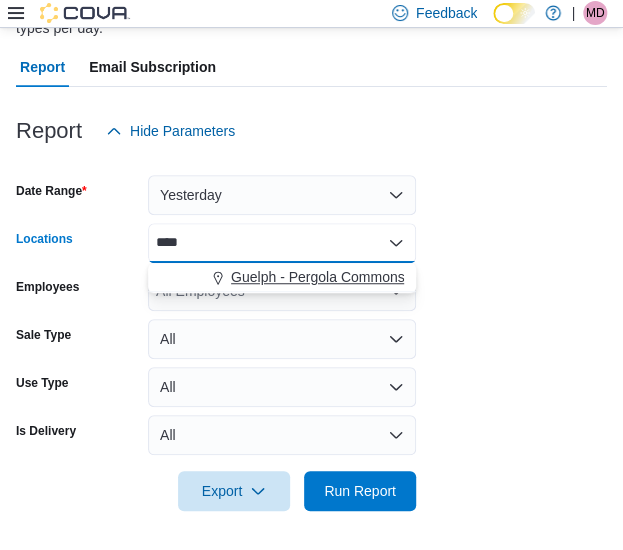 type on "****" 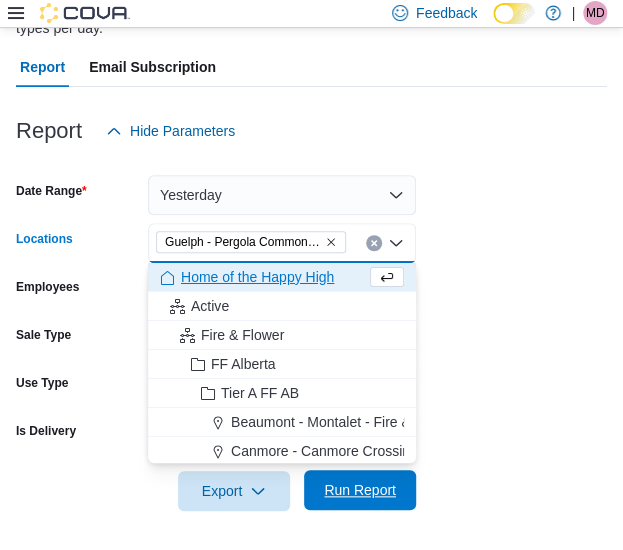 click on "Run Report" at bounding box center (360, 490) 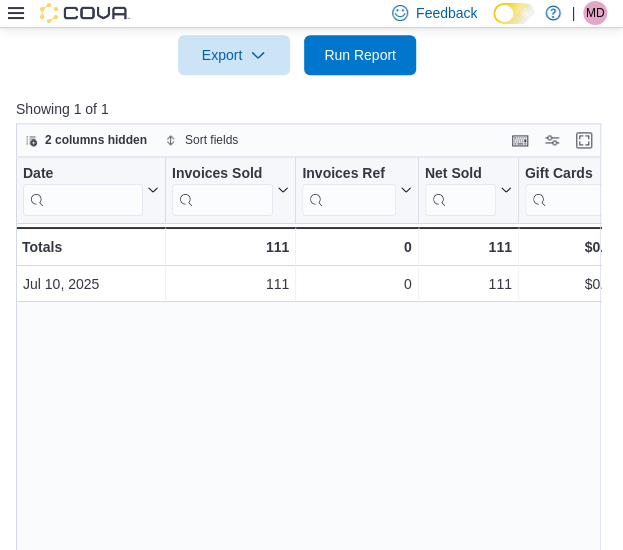 scroll, scrollTop: 648, scrollLeft: 0, axis: vertical 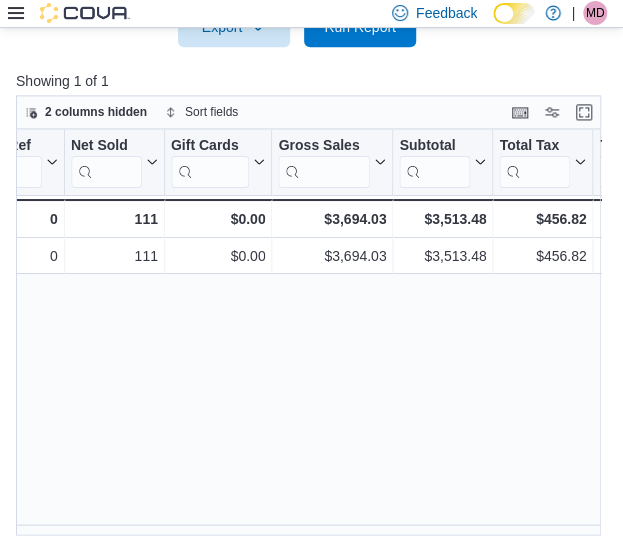 drag, startPoint x: 187, startPoint y: 521, endPoint x: 207, endPoint y: 526, distance: 20.615528 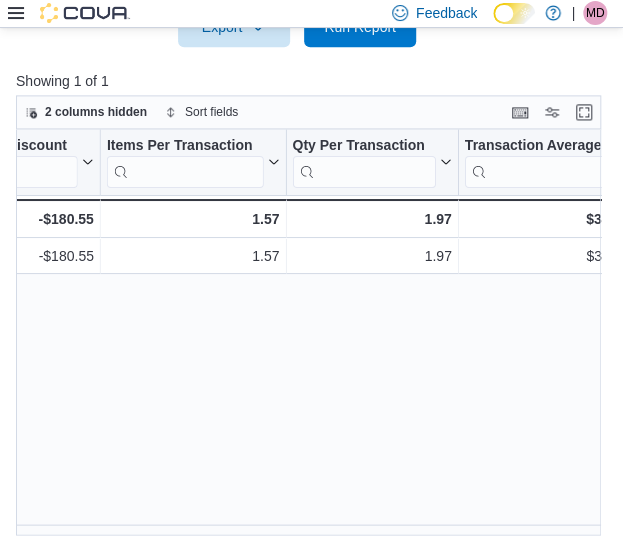 scroll, scrollTop: 0, scrollLeft: 1486, axis: horizontal 